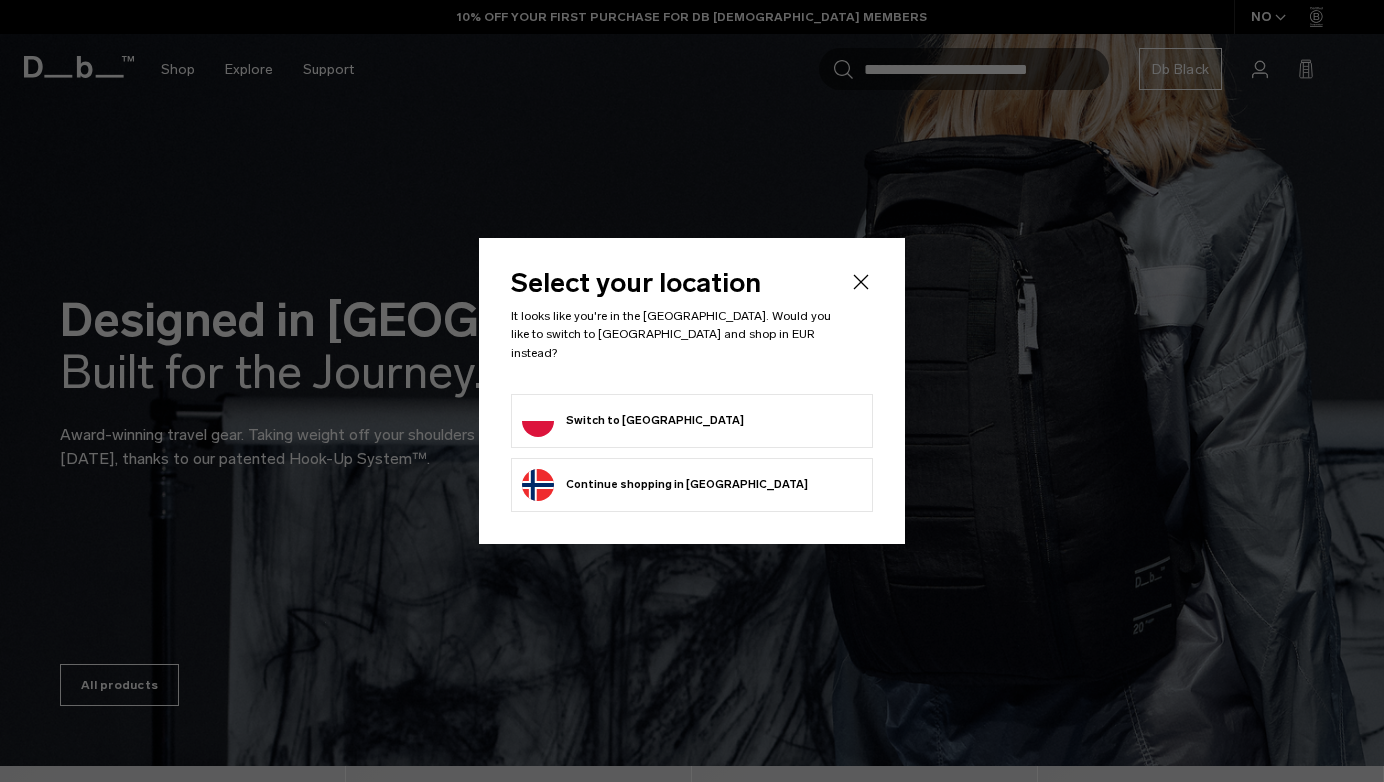 scroll, scrollTop: 0, scrollLeft: 0, axis: both 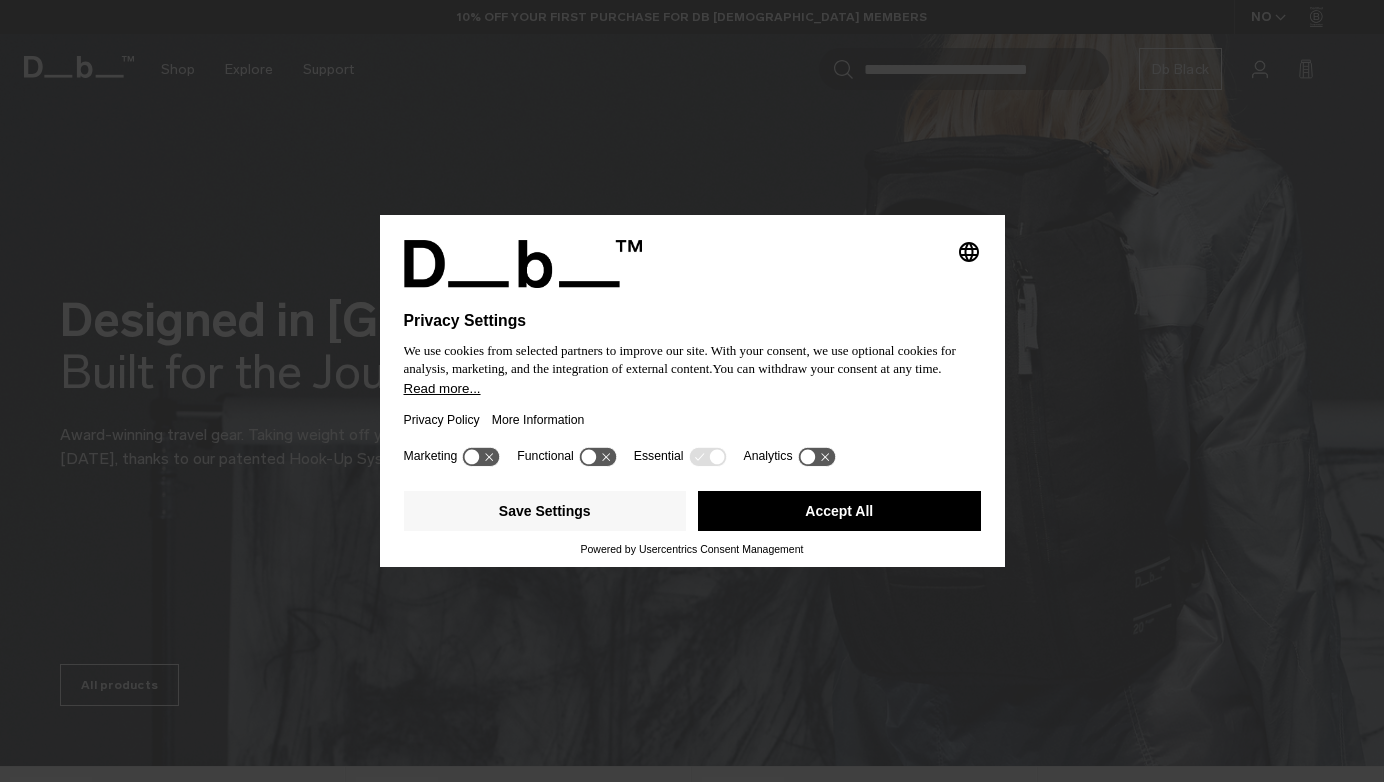click on "Accept All" at bounding box center [839, 511] 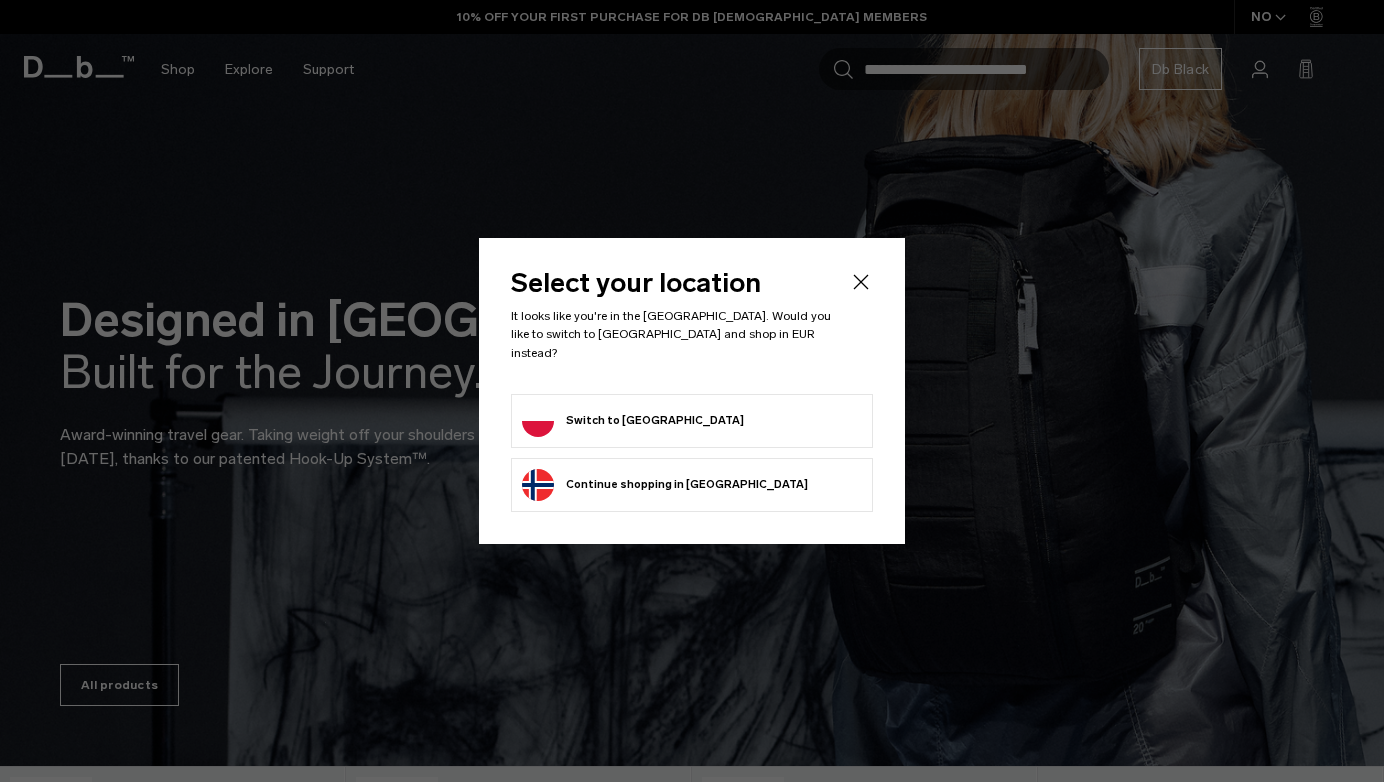 scroll, scrollTop: 0, scrollLeft: 0, axis: both 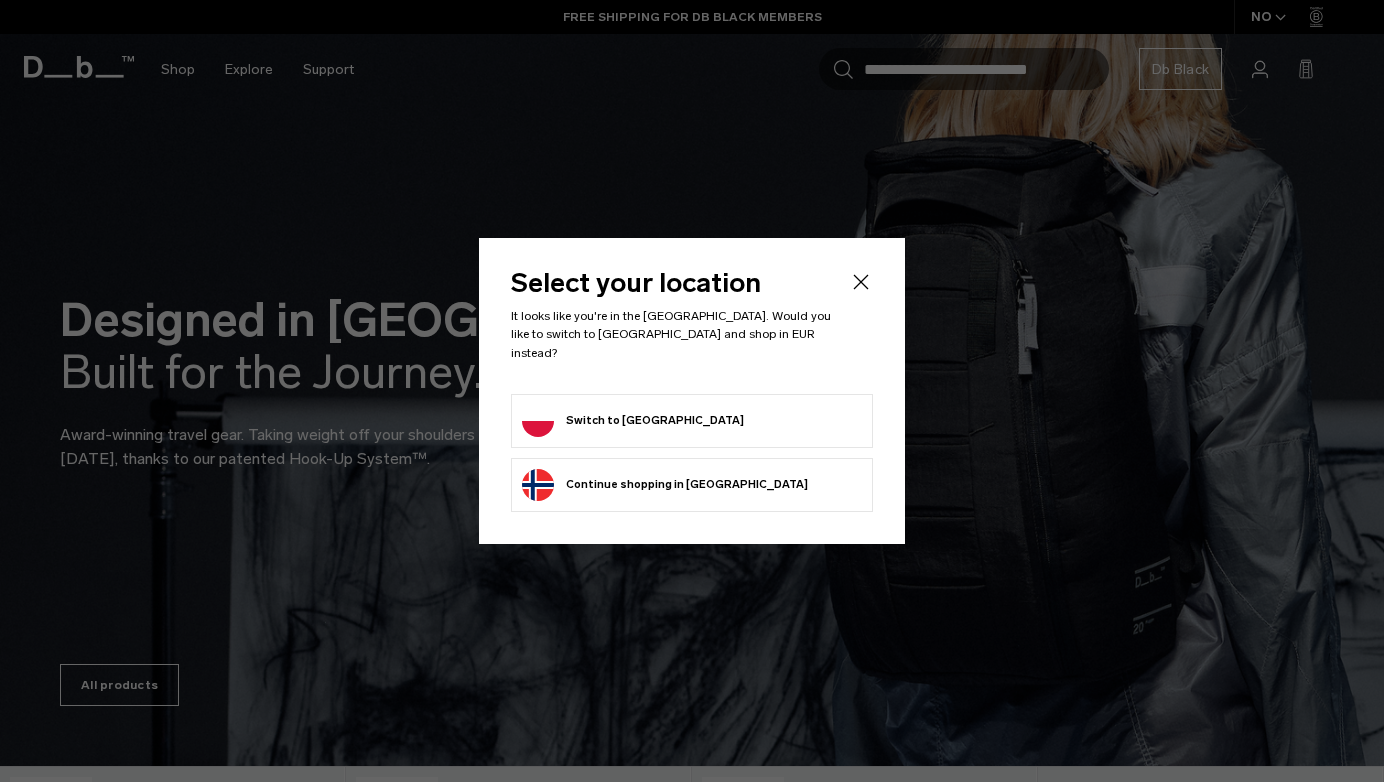 click on "Switch to Poland" at bounding box center (692, 421) 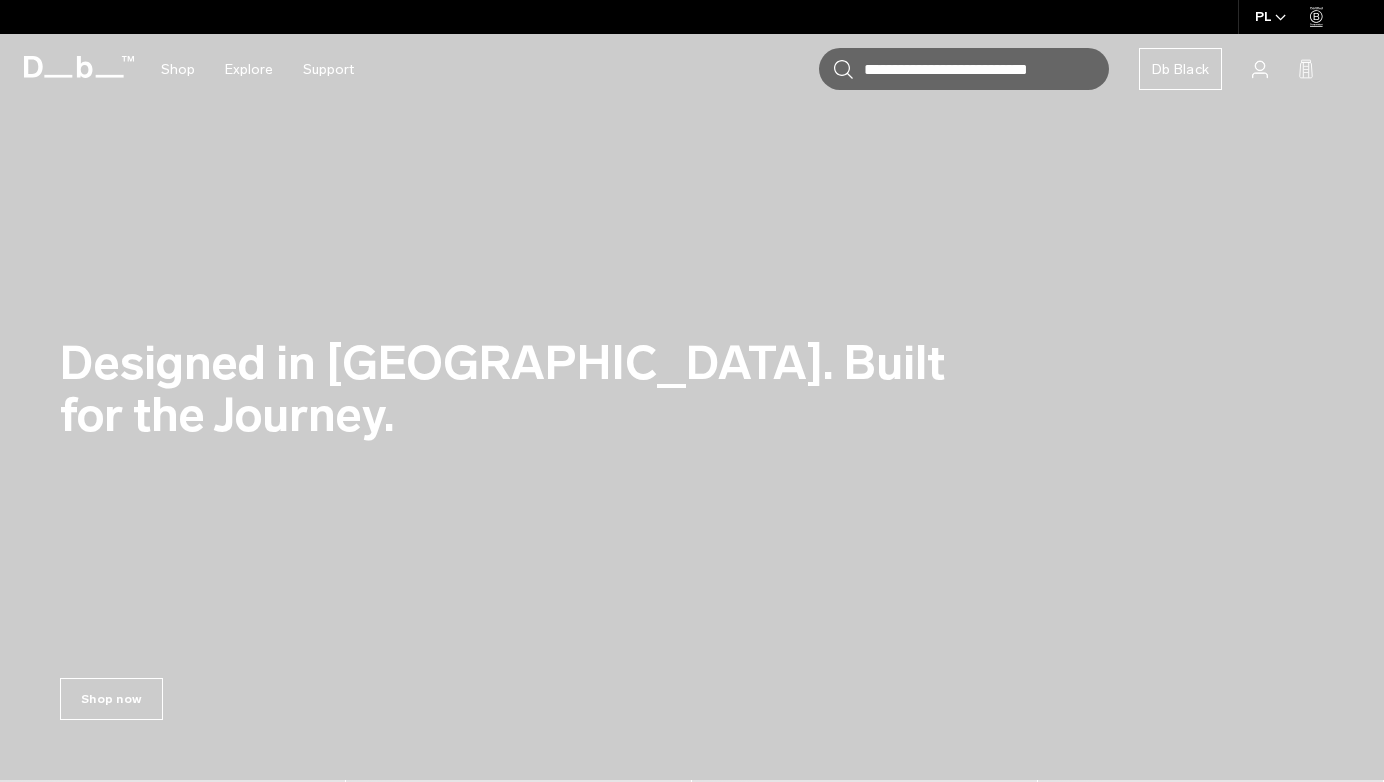 scroll, scrollTop: 0, scrollLeft: 0, axis: both 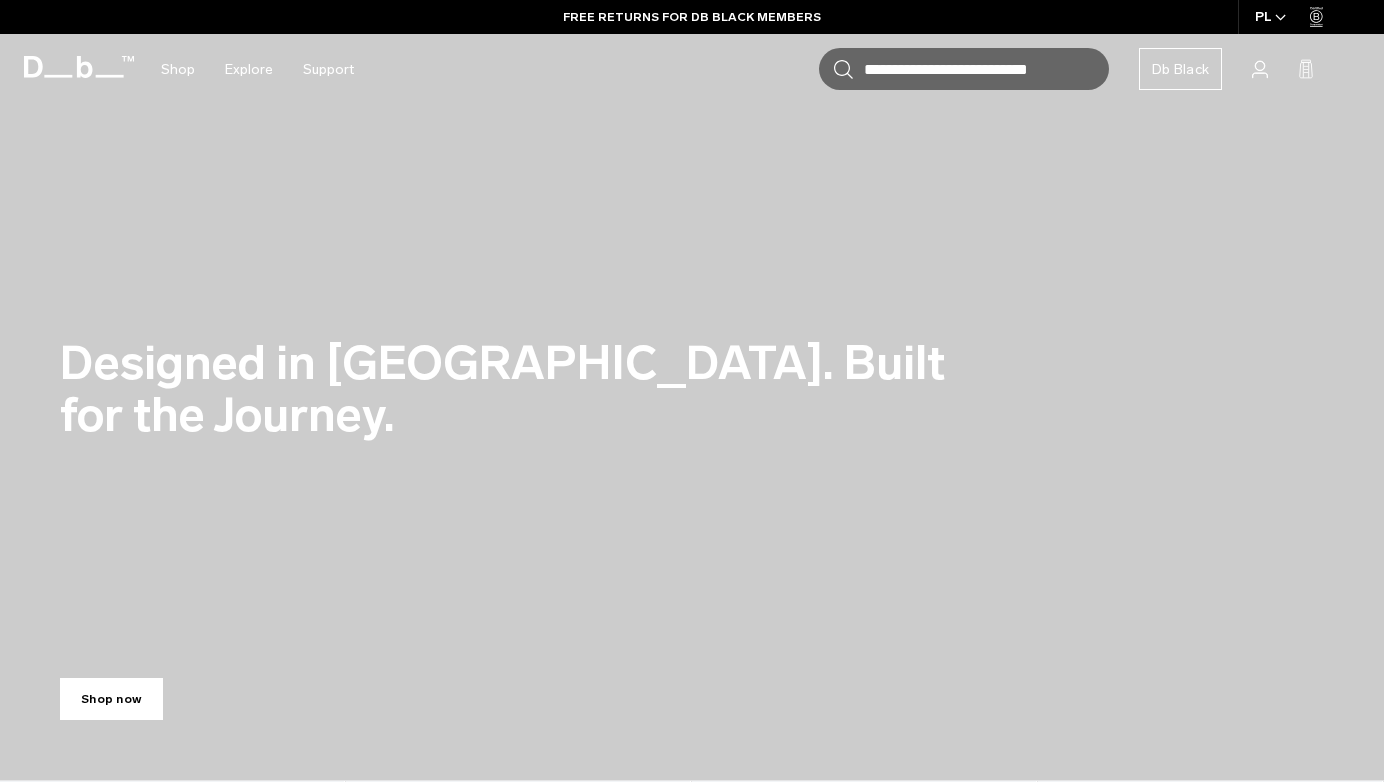 click on "Shop now" at bounding box center [111, 699] 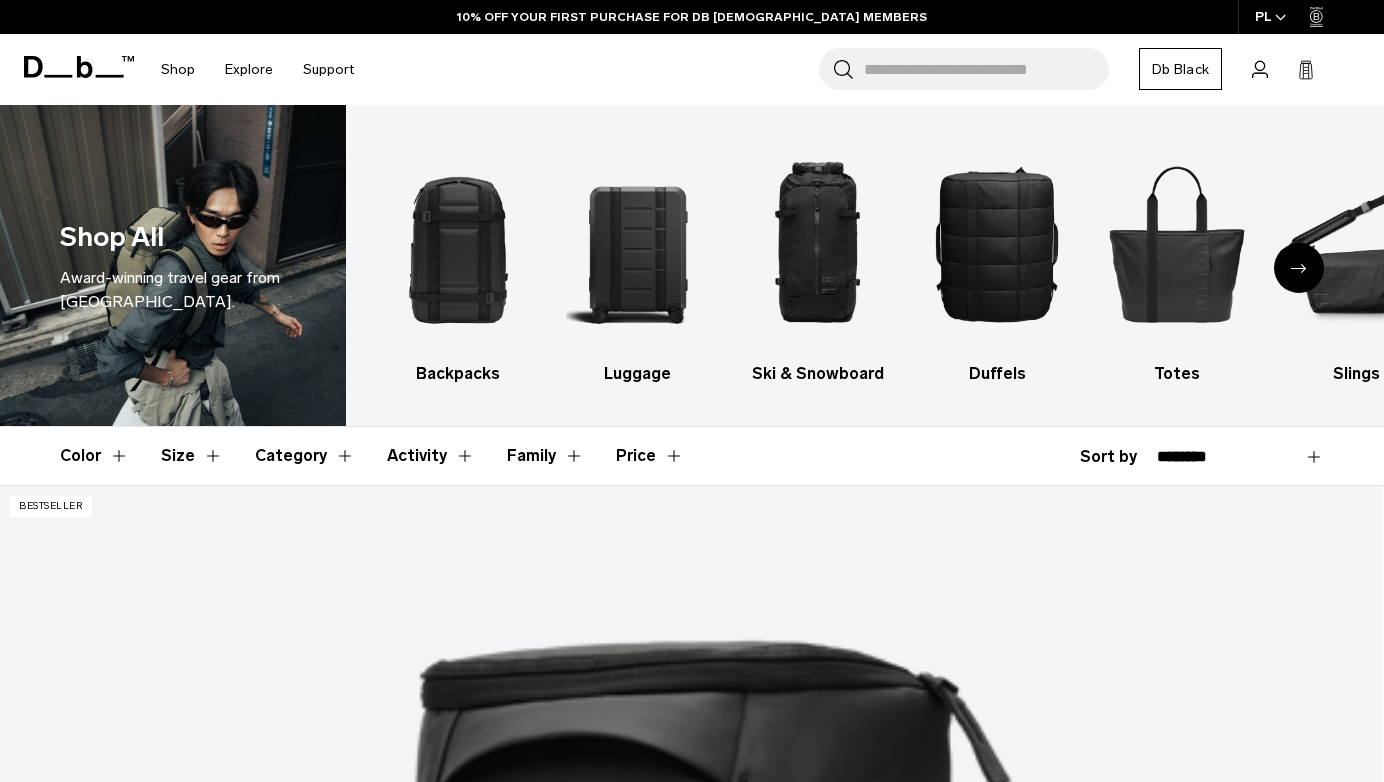 scroll, scrollTop: 0, scrollLeft: 0, axis: both 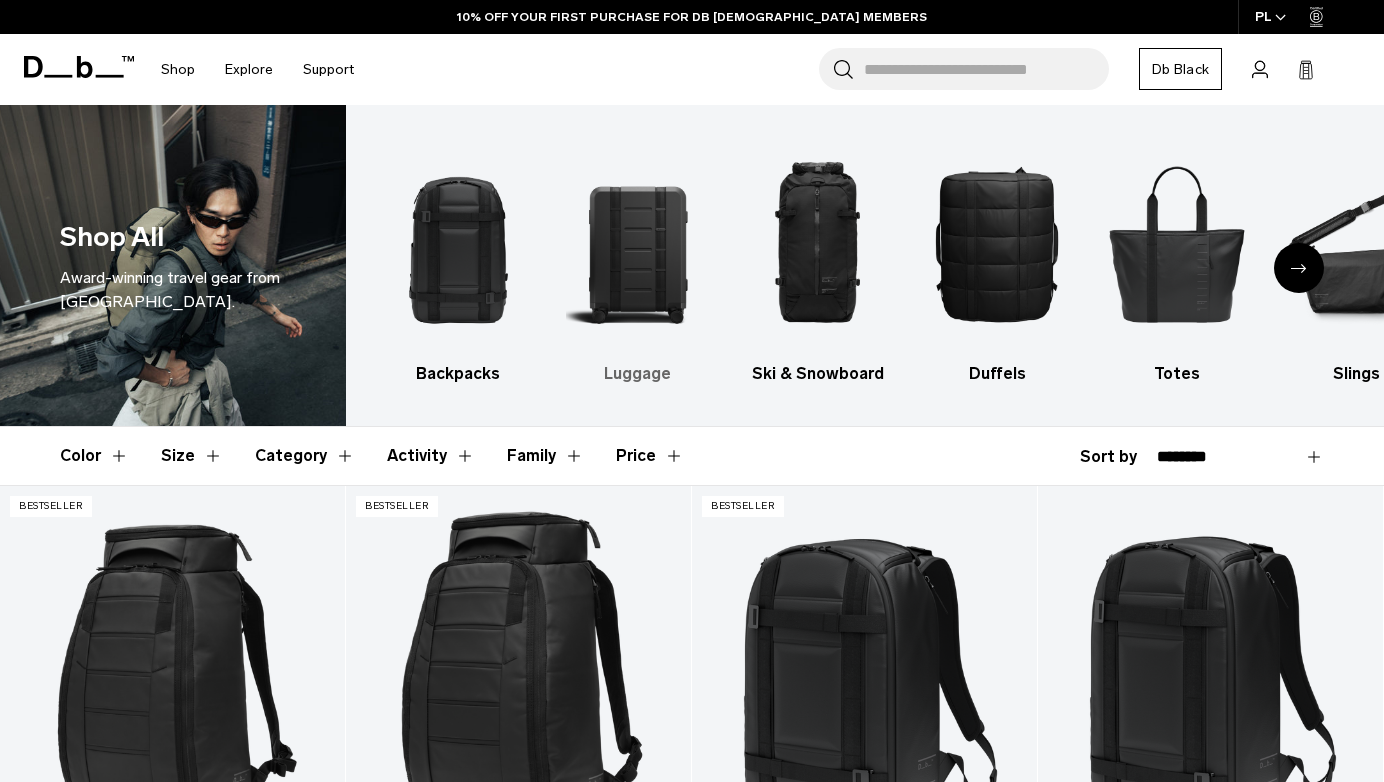 click at bounding box center (638, 243) 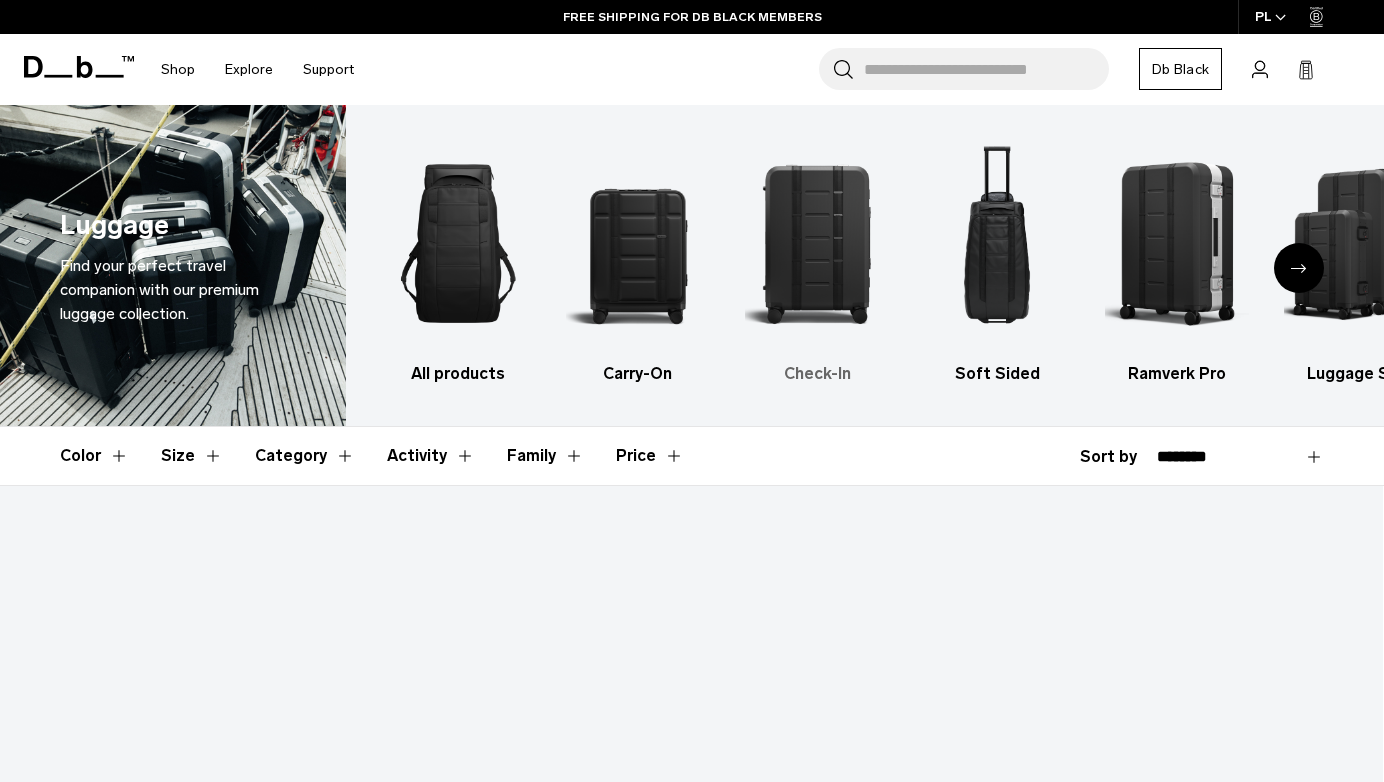 scroll, scrollTop: 0, scrollLeft: 0, axis: both 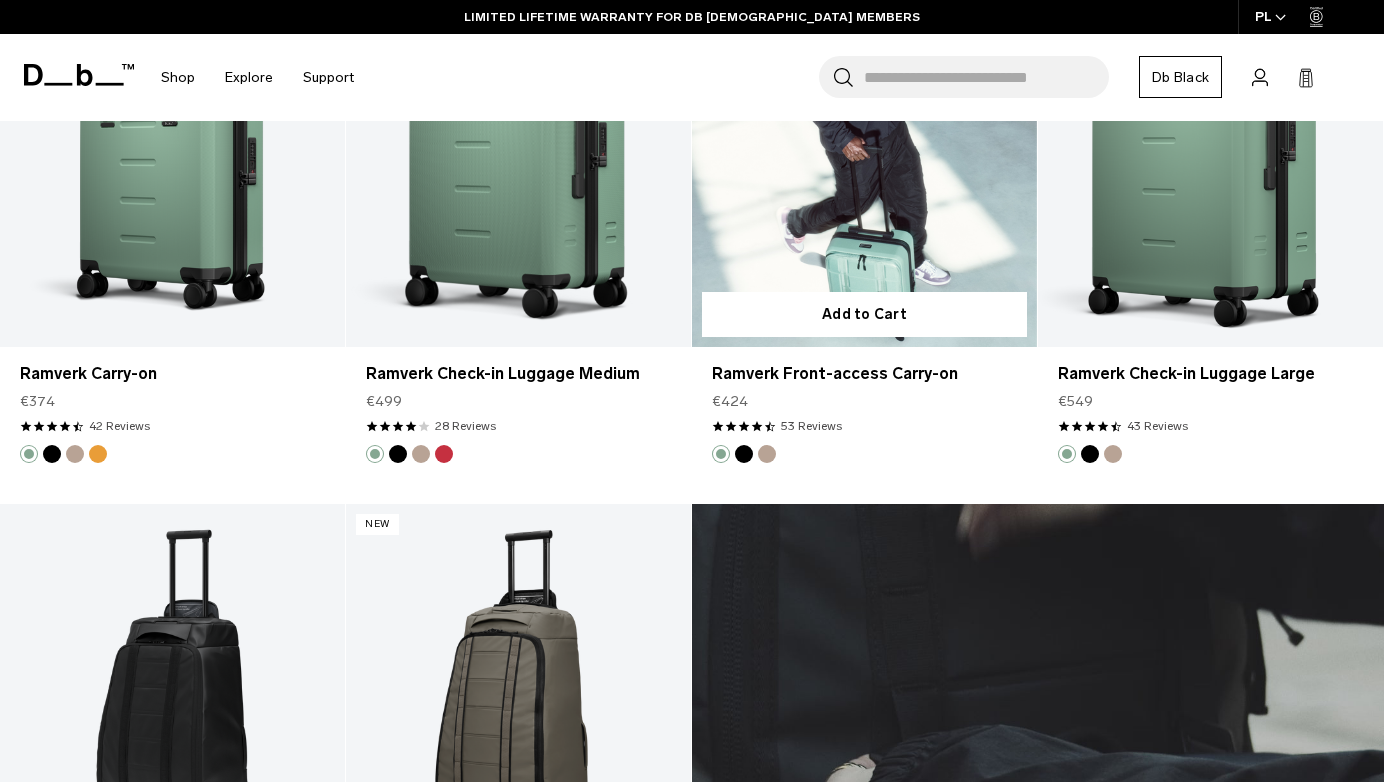 click at bounding box center [744, 454] 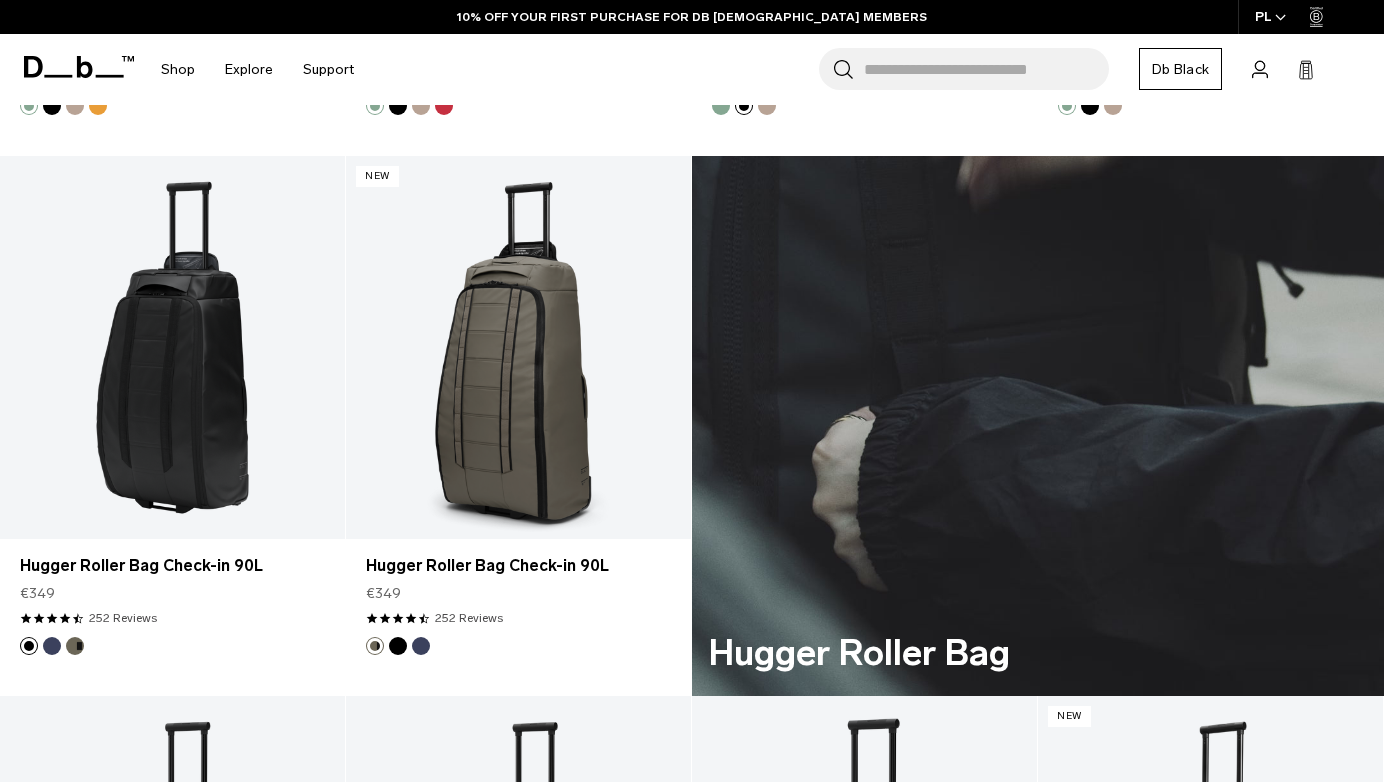 scroll, scrollTop: 3542, scrollLeft: 0, axis: vertical 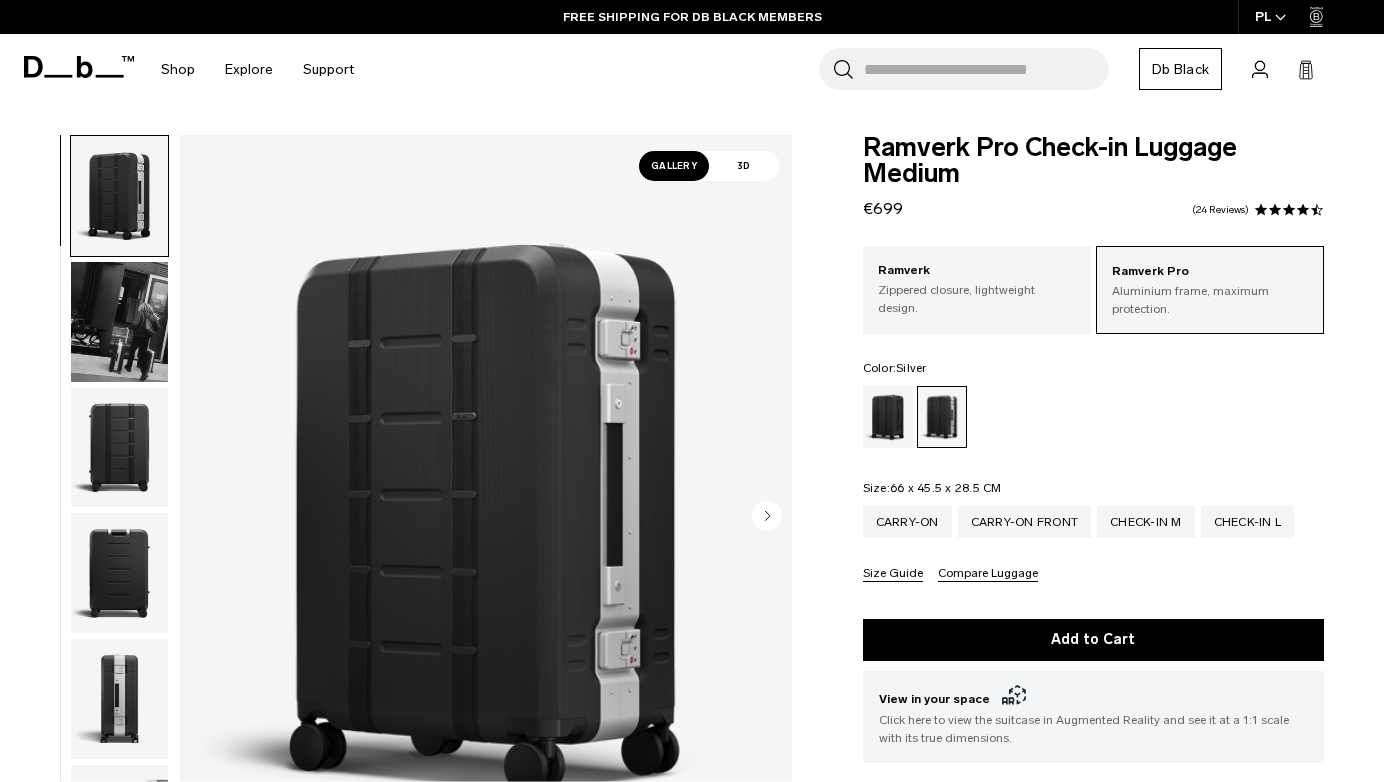 click at bounding box center (119, 322) 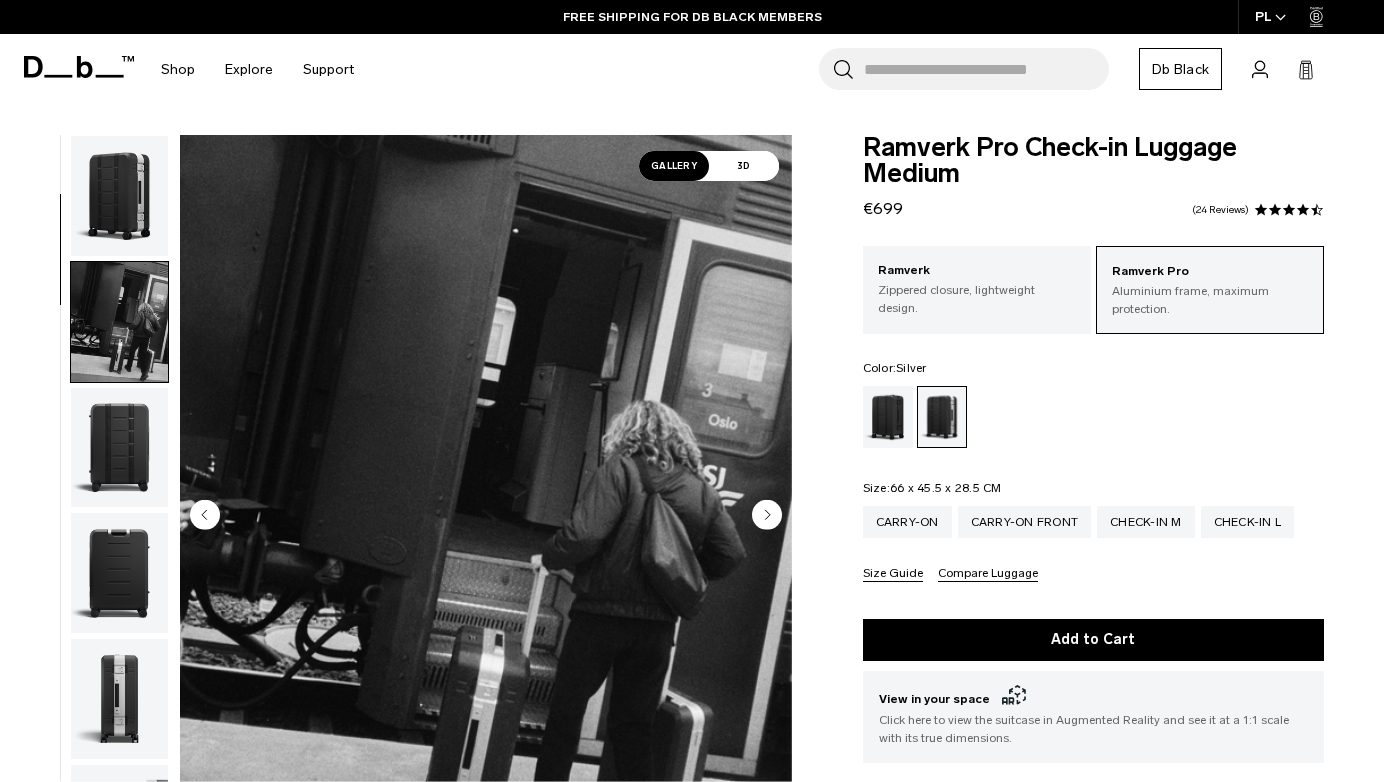 scroll, scrollTop: 127, scrollLeft: 0, axis: vertical 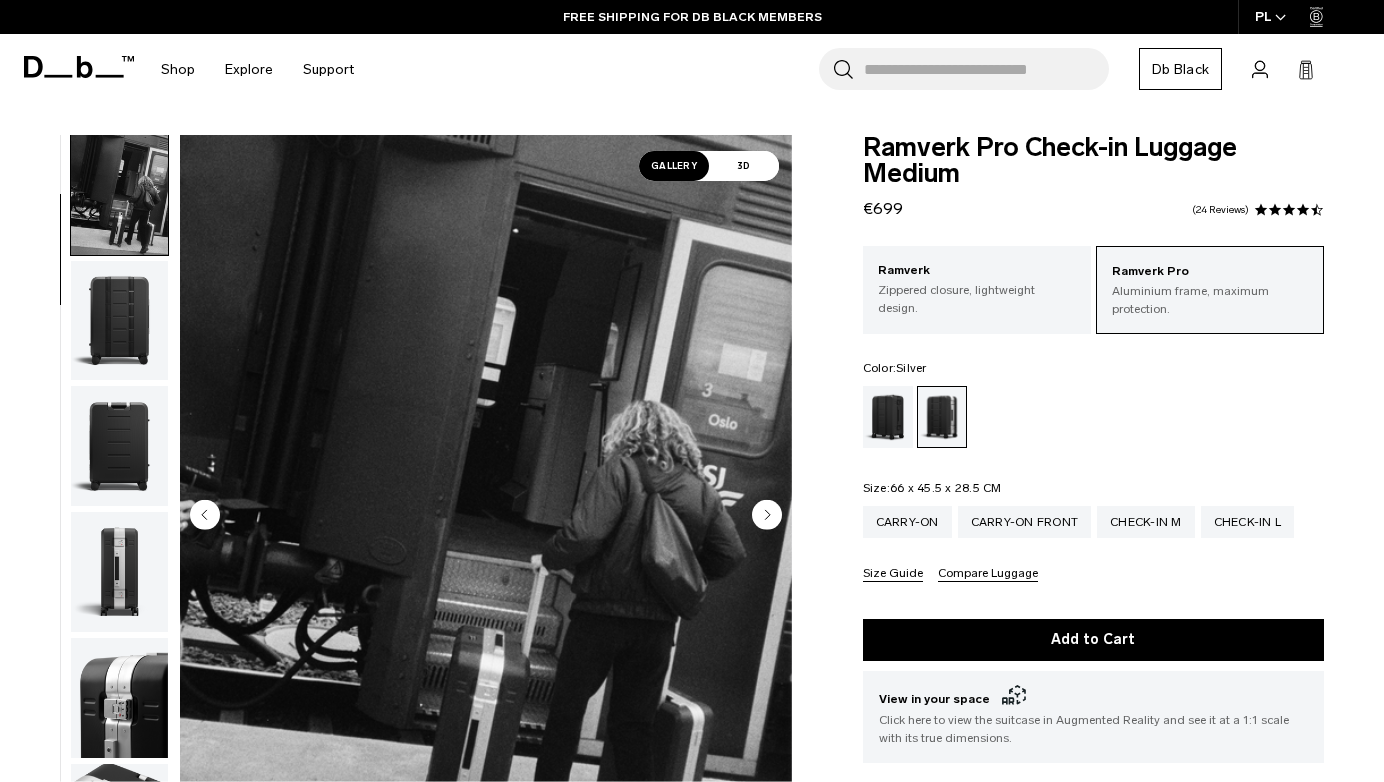 click at bounding box center (119, 446) 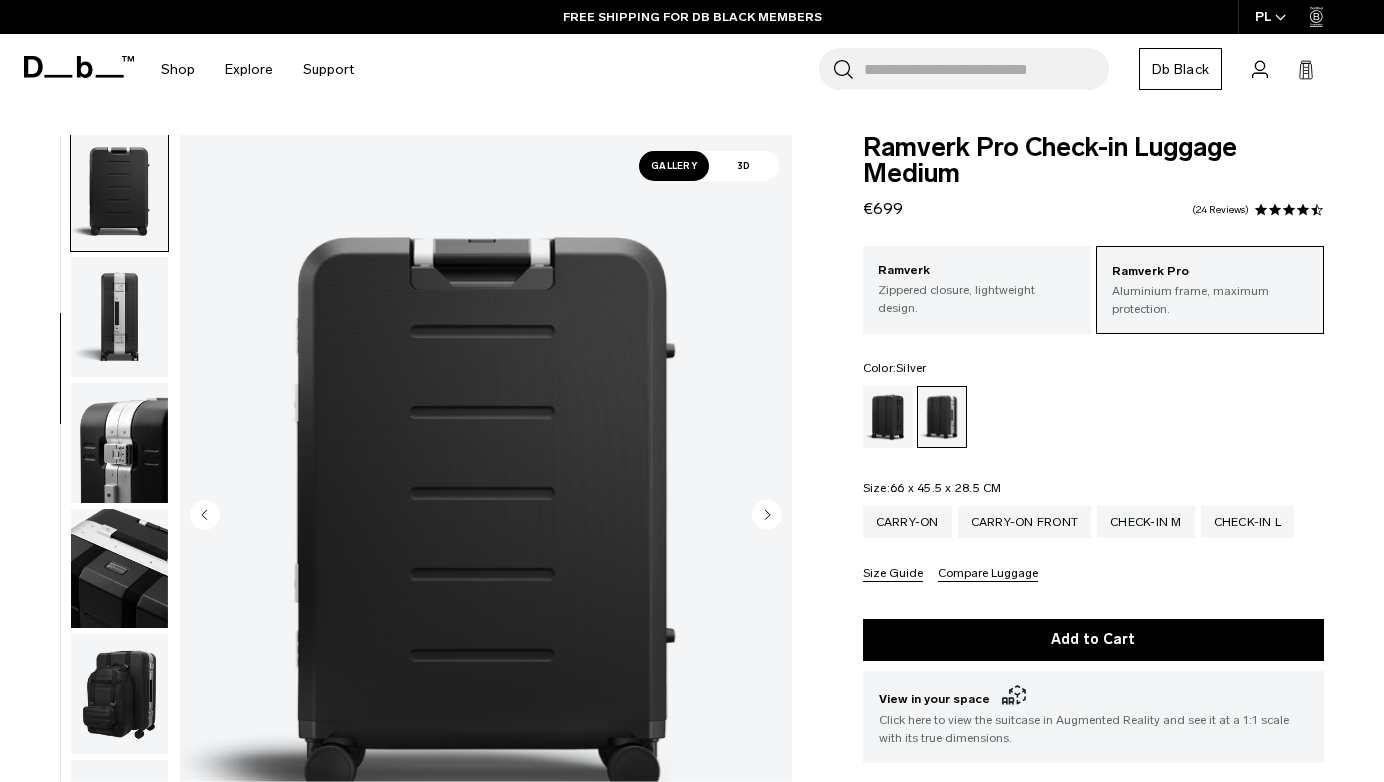 scroll, scrollTop: 382, scrollLeft: 0, axis: vertical 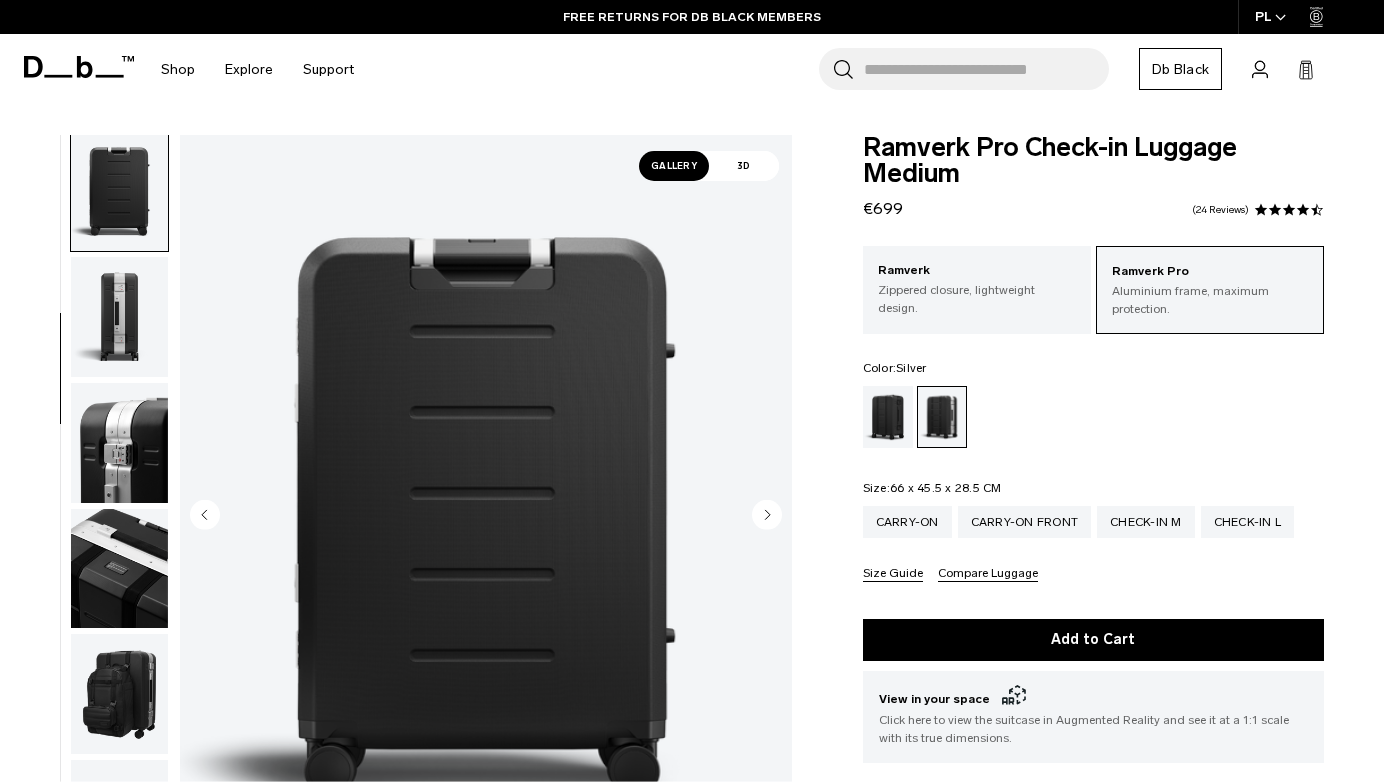 click at bounding box center (119, 443) 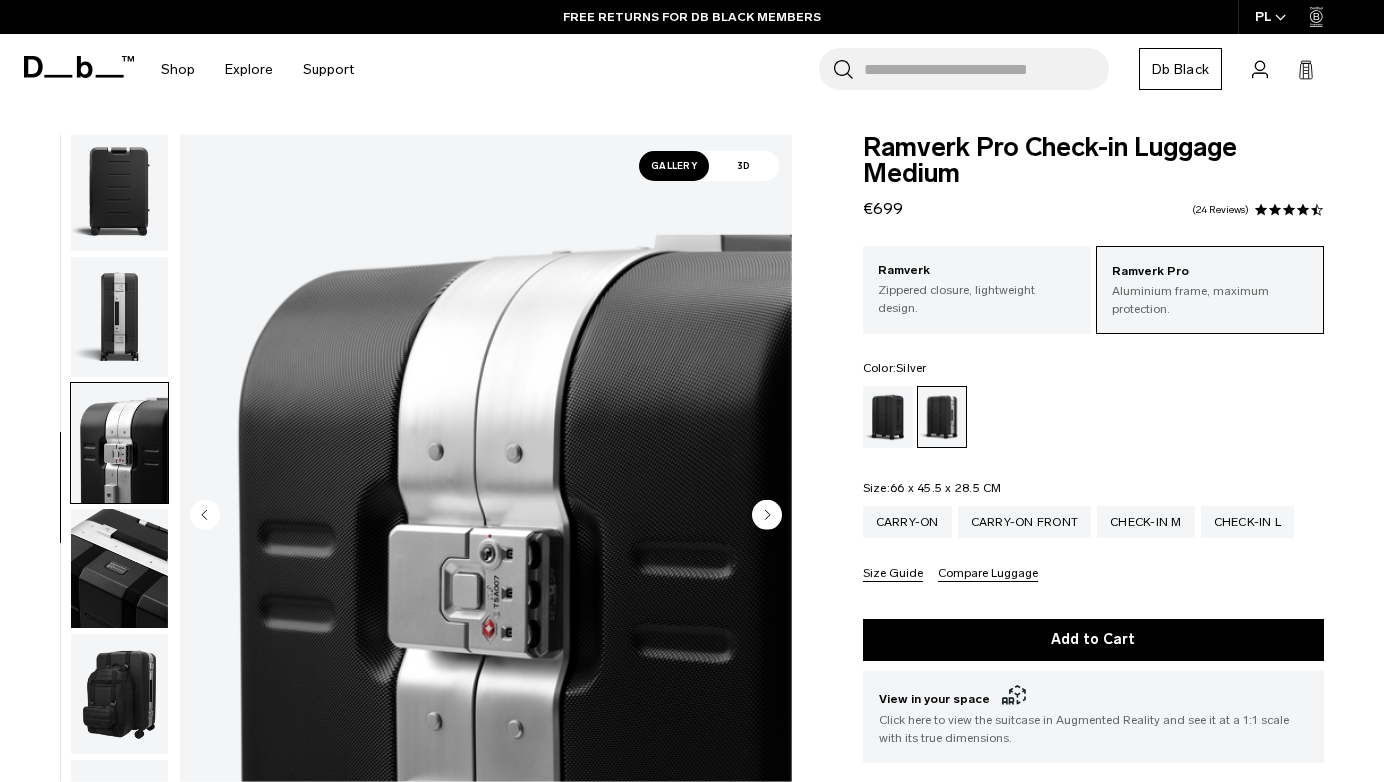 scroll, scrollTop: 636, scrollLeft: 0, axis: vertical 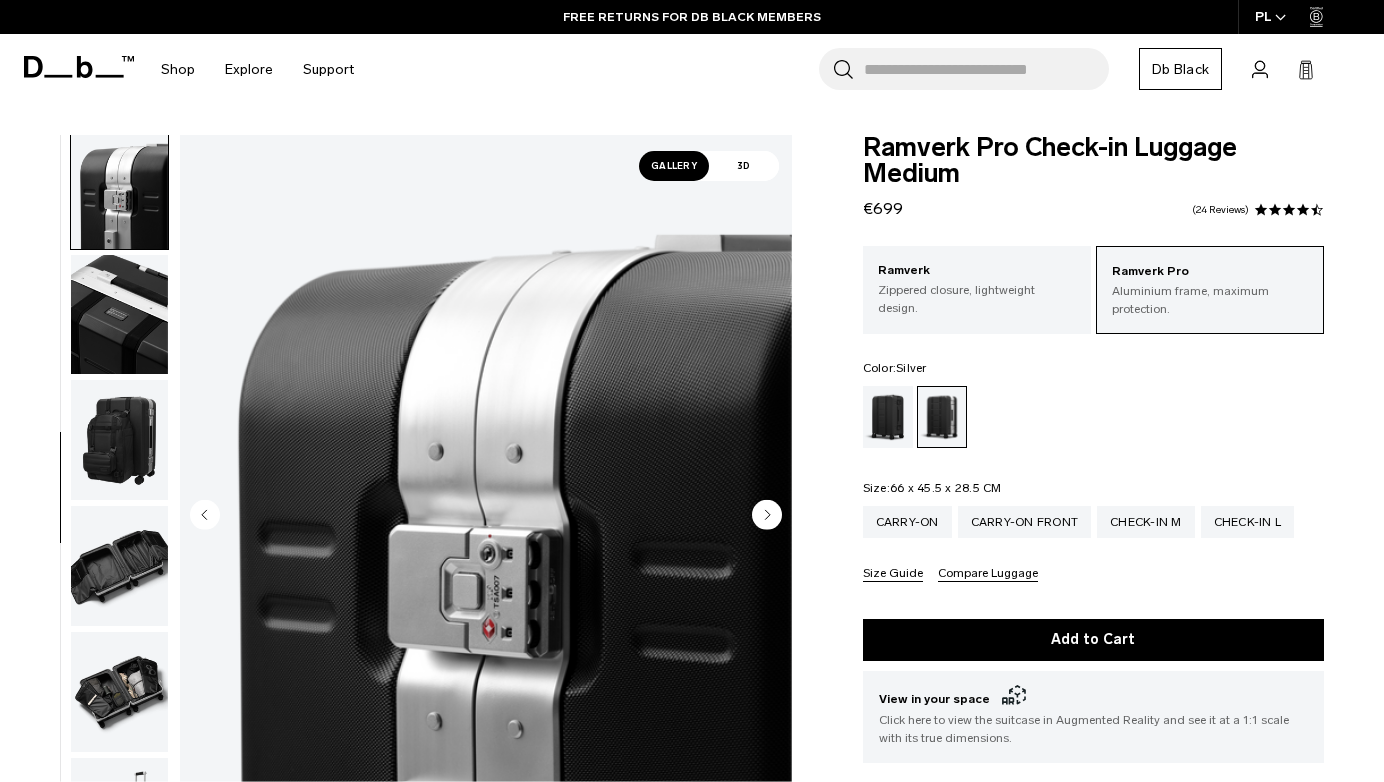 click at bounding box center [119, 440] 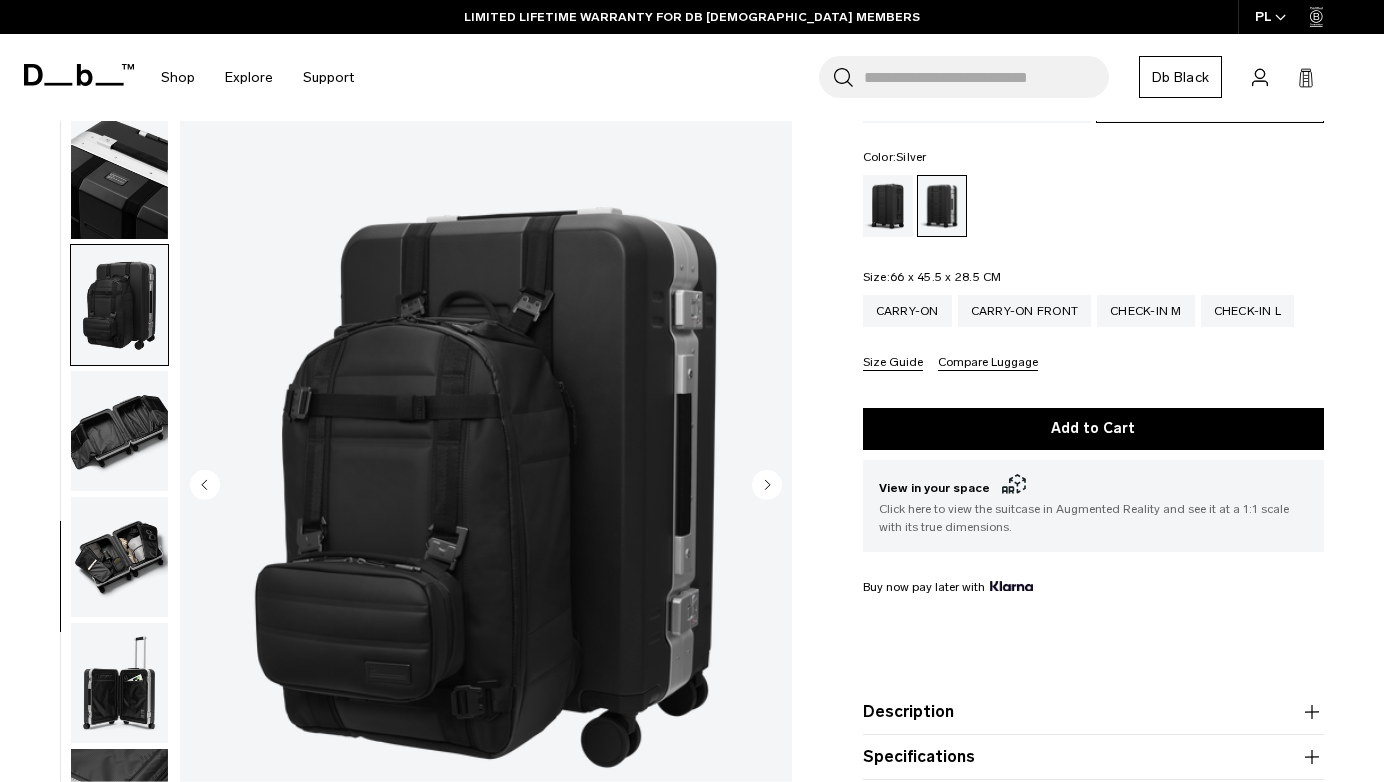 scroll, scrollTop: 251, scrollLeft: 0, axis: vertical 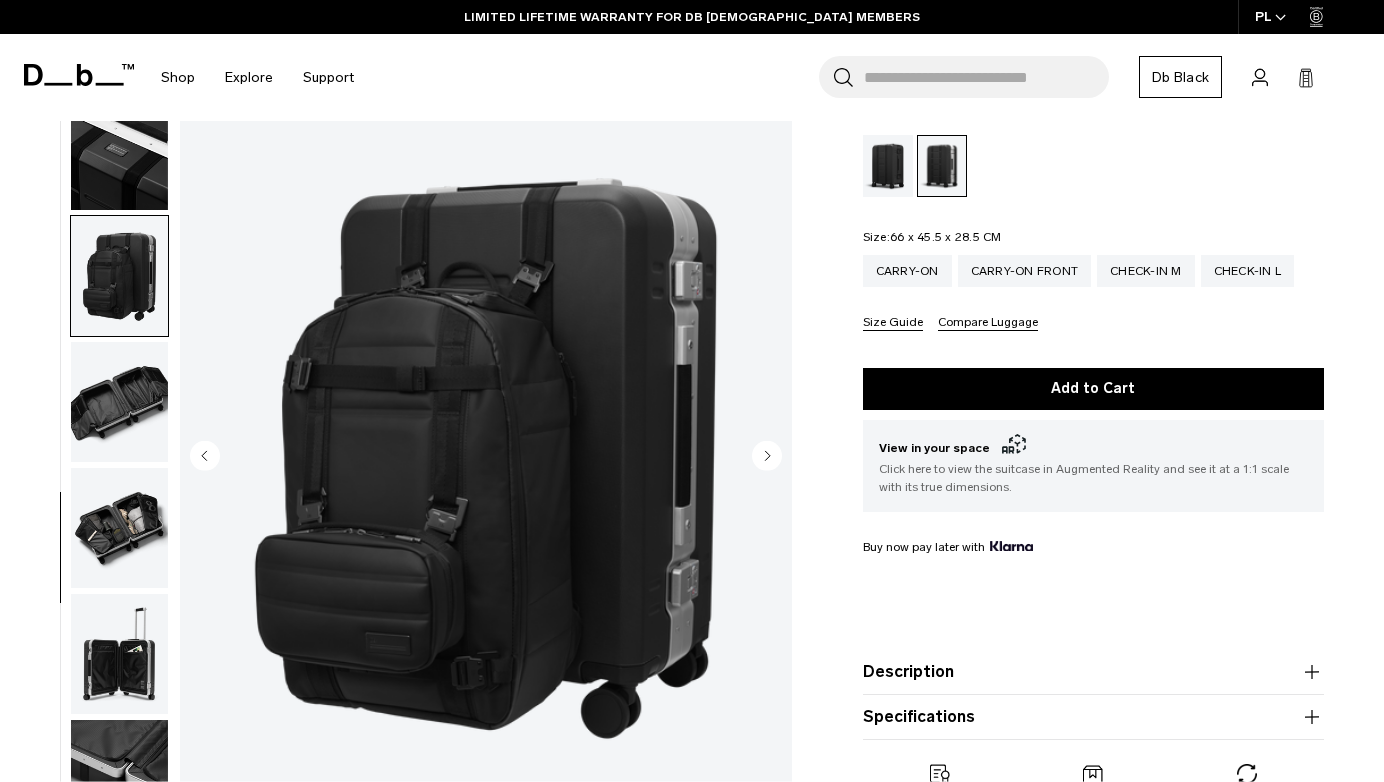 click at bounding box center [119, 528] 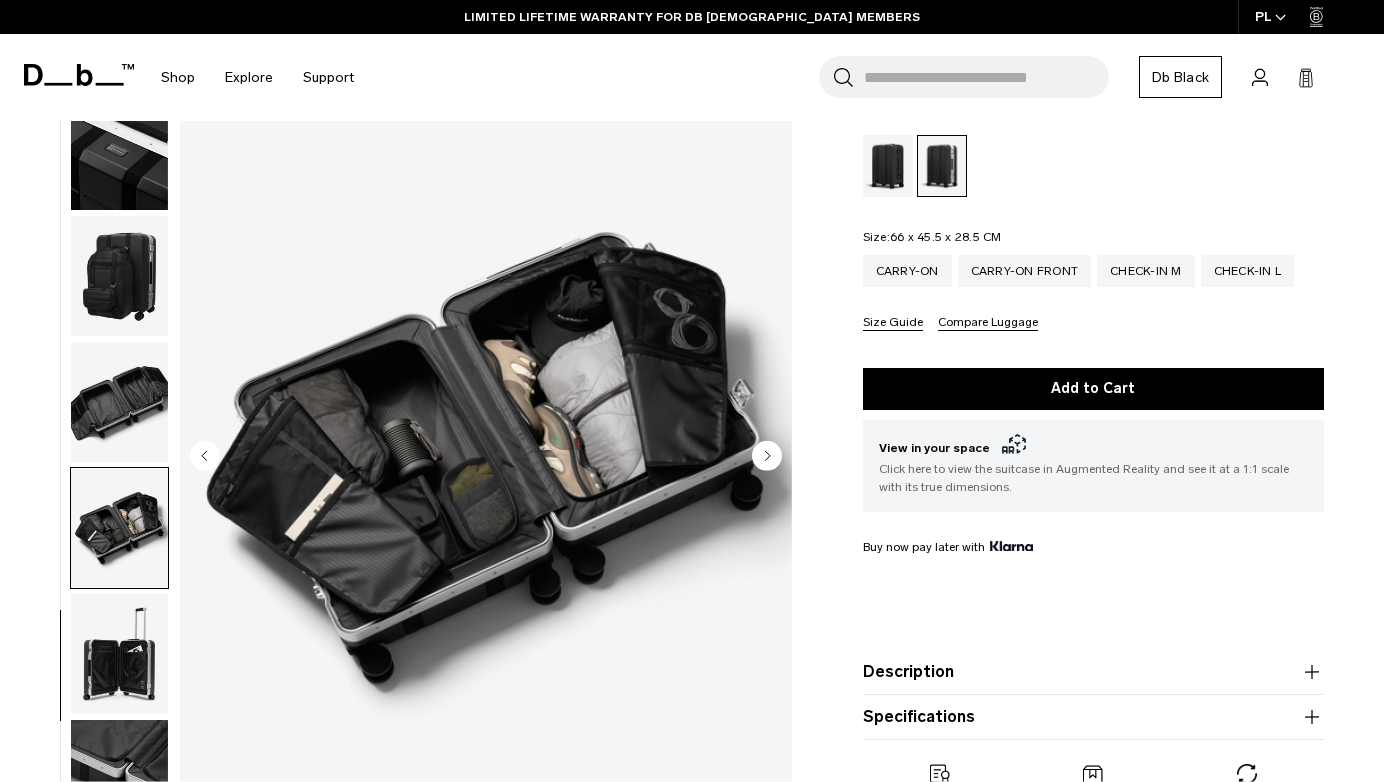click at bounding box center (119, 654) 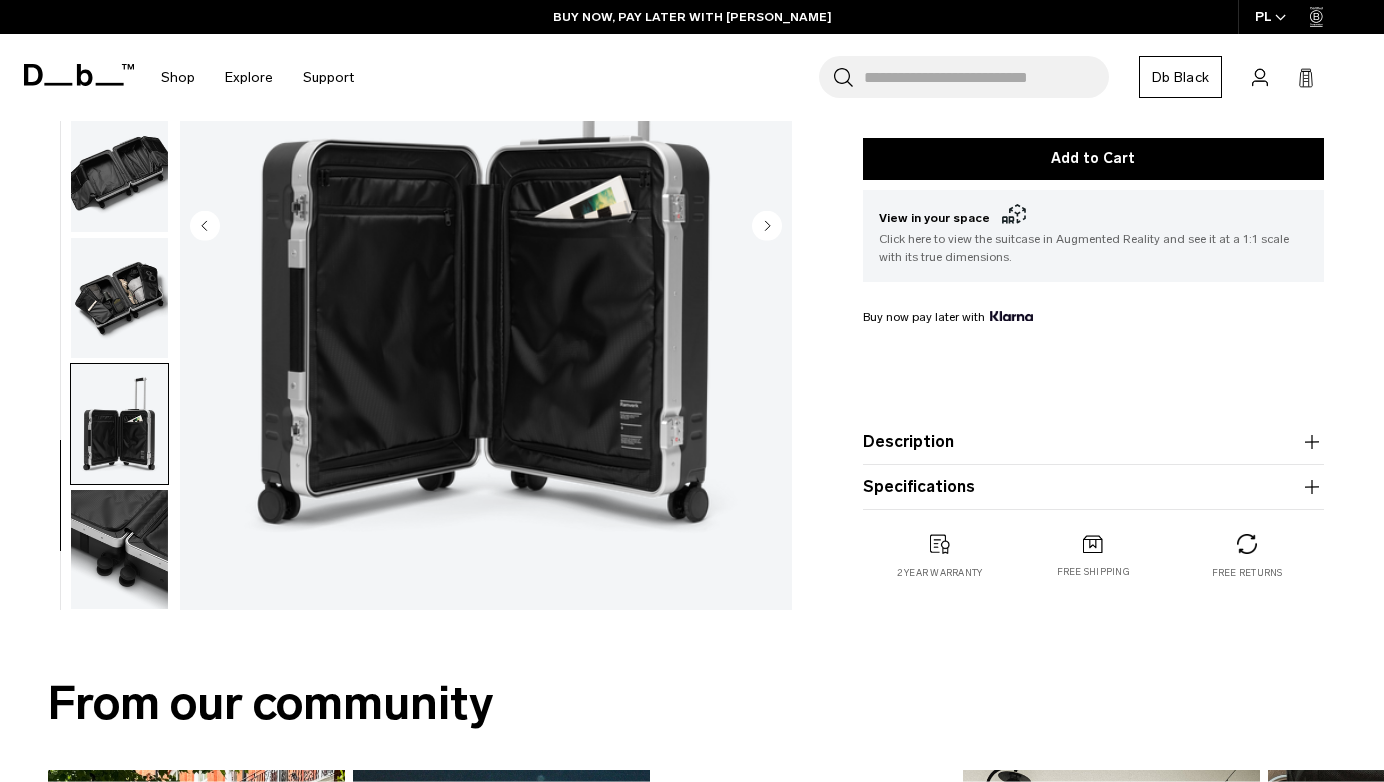 scroll, scrollTop: 482, scrollLeft: 0, axis: vertical 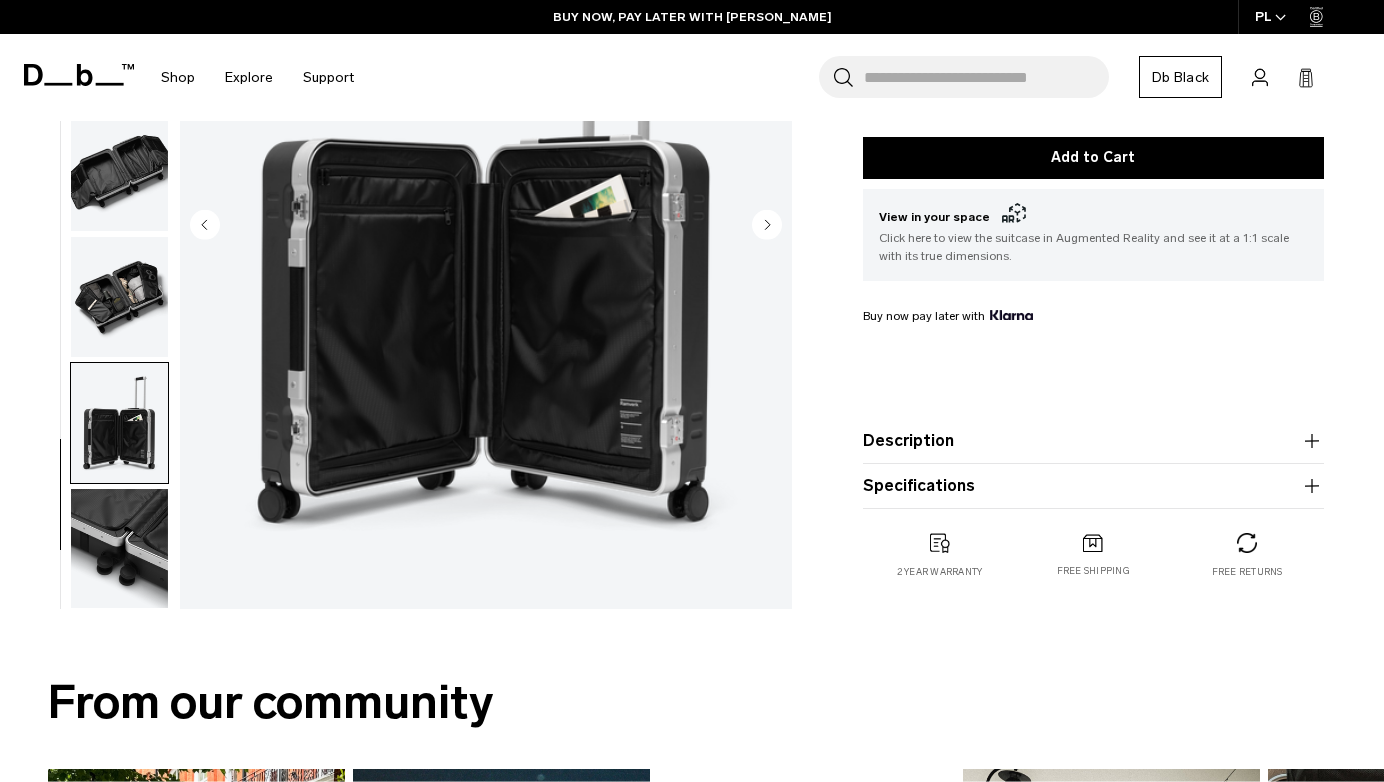 click at bounding box center [119, 548] 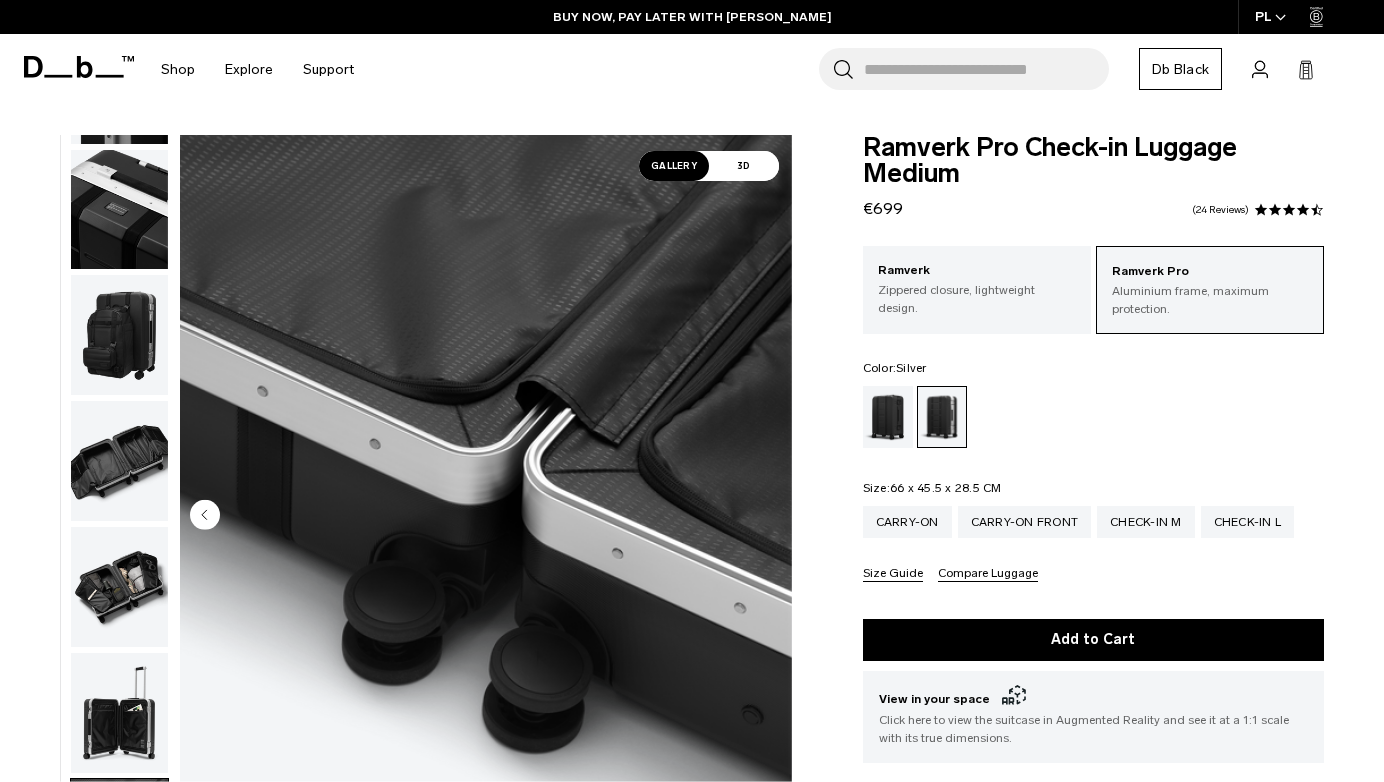 scroll, scrollTop: 0, scrollLeft: 0, axis: both 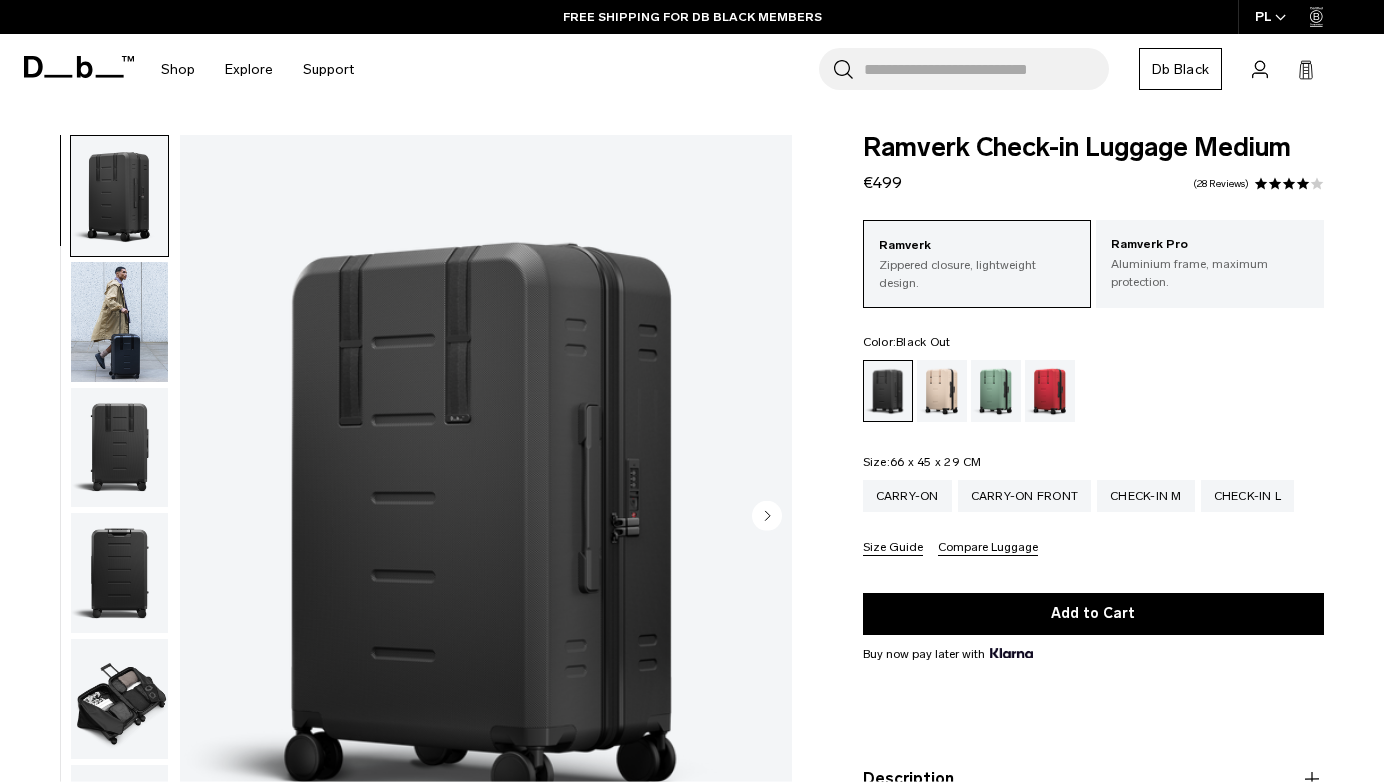 click at bounding box center (119, 322) 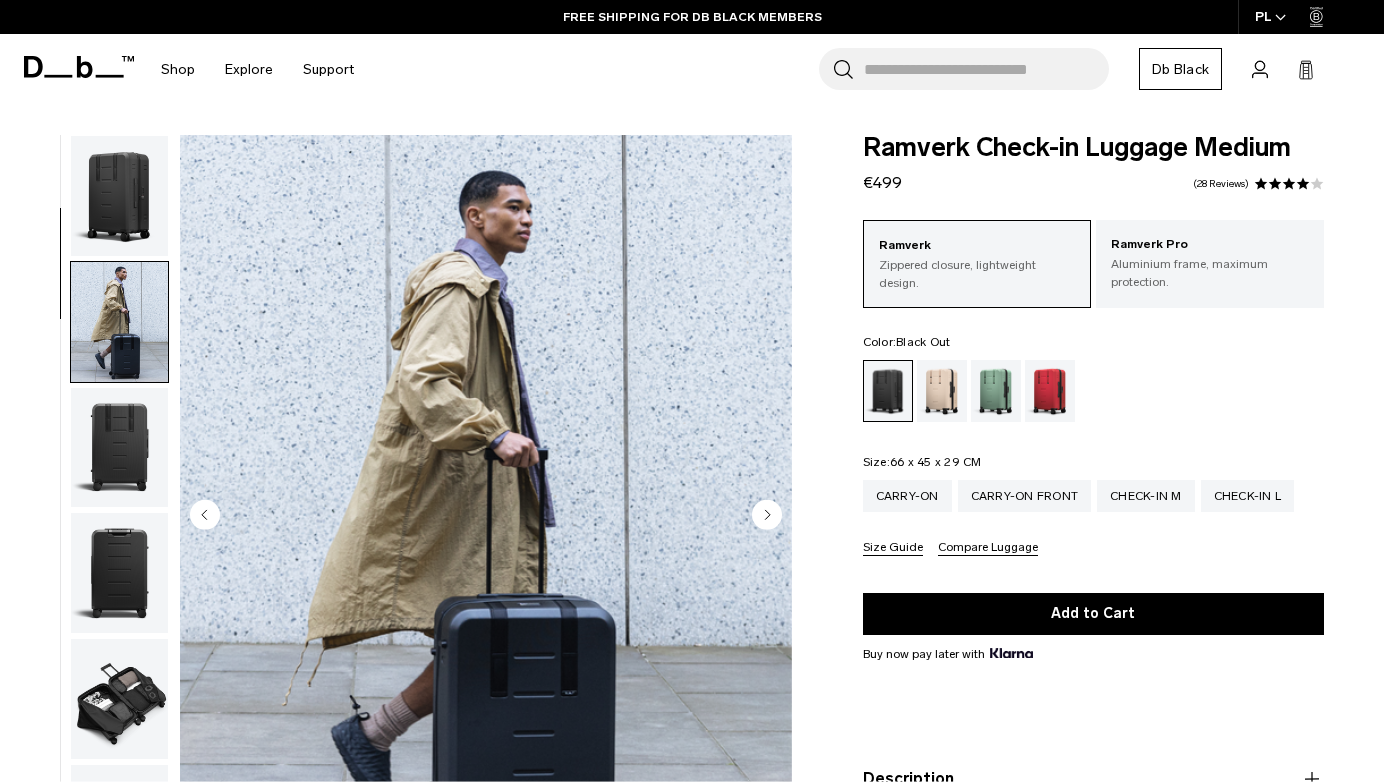 scroll, scrollTop: 127, scrollLeft: 0, axis: vertical 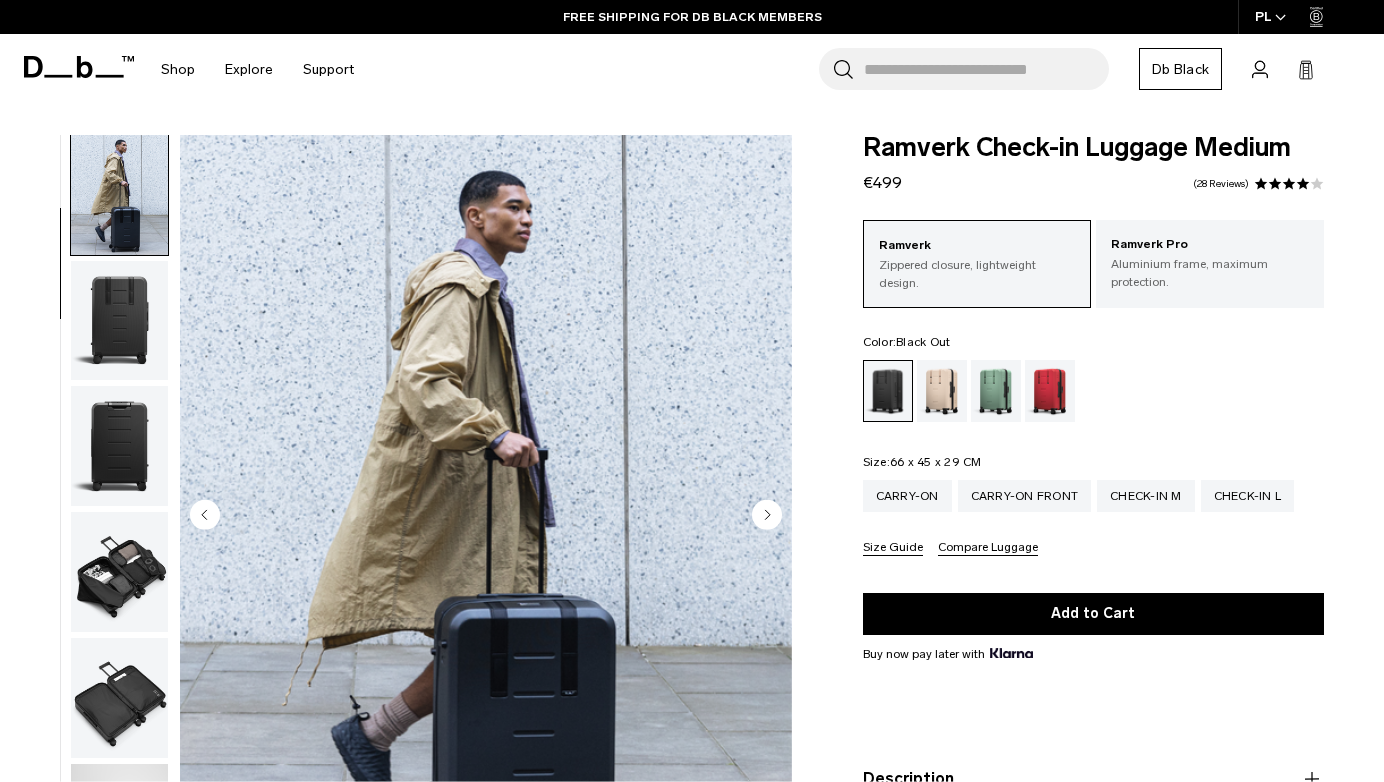 click at bounding box center [119, 446] 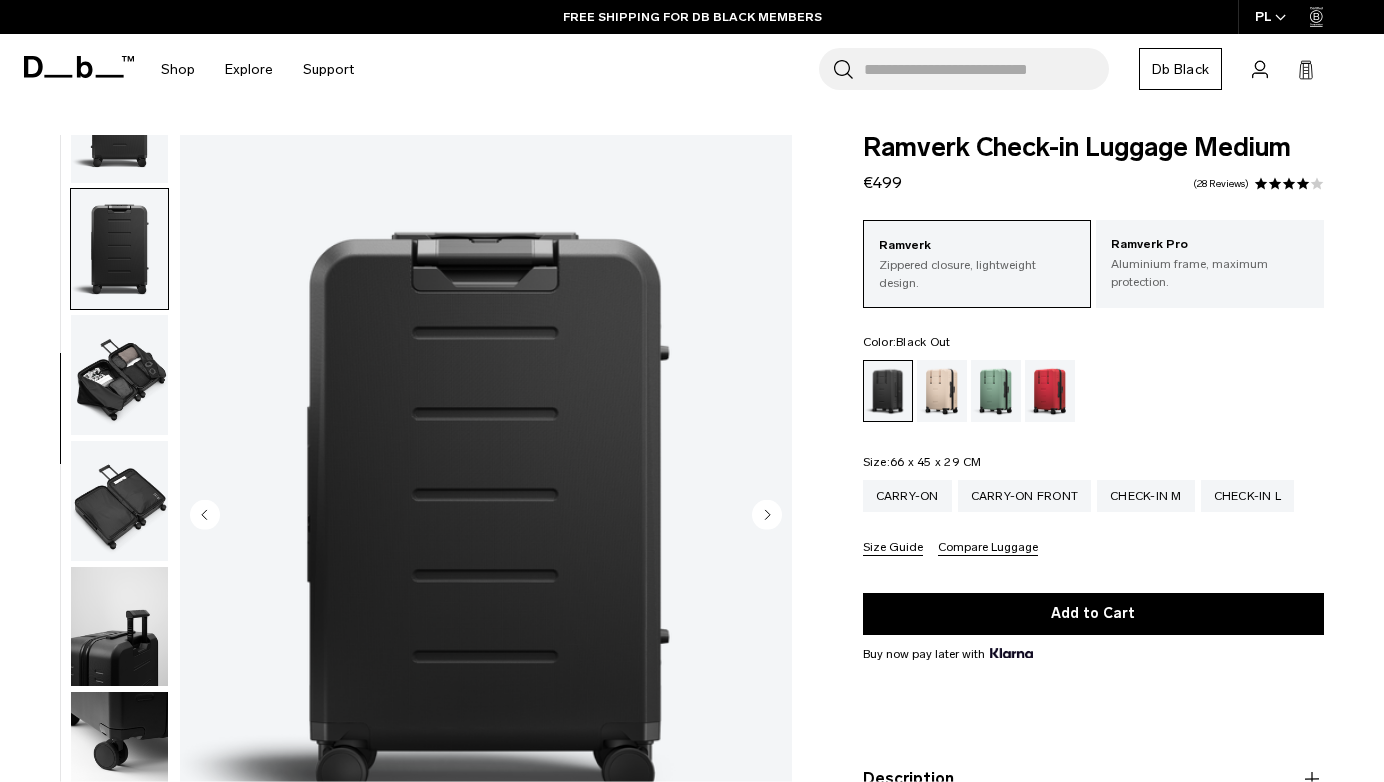 scroll, scrollTop: 382, scrollLeft: 0, axis: vertical 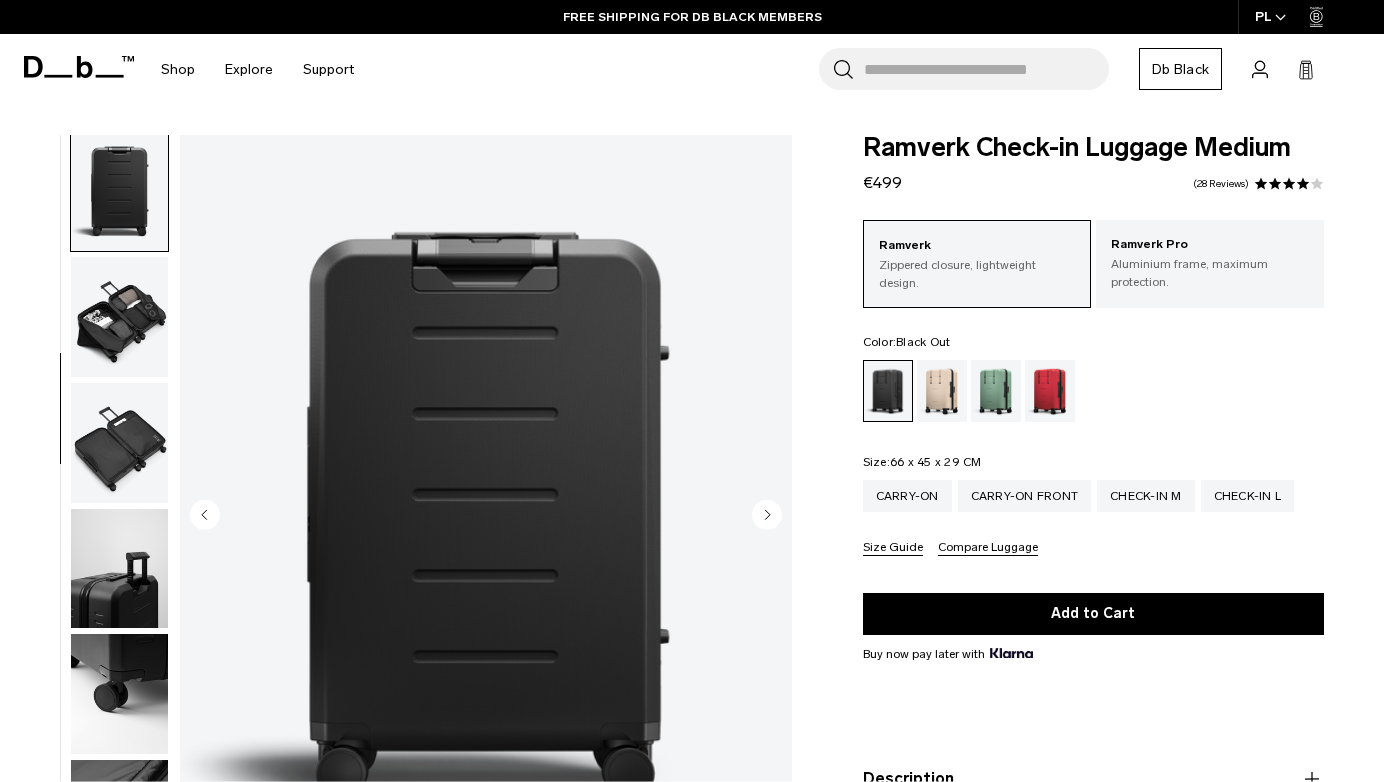 click at bounding box center [119, 317] 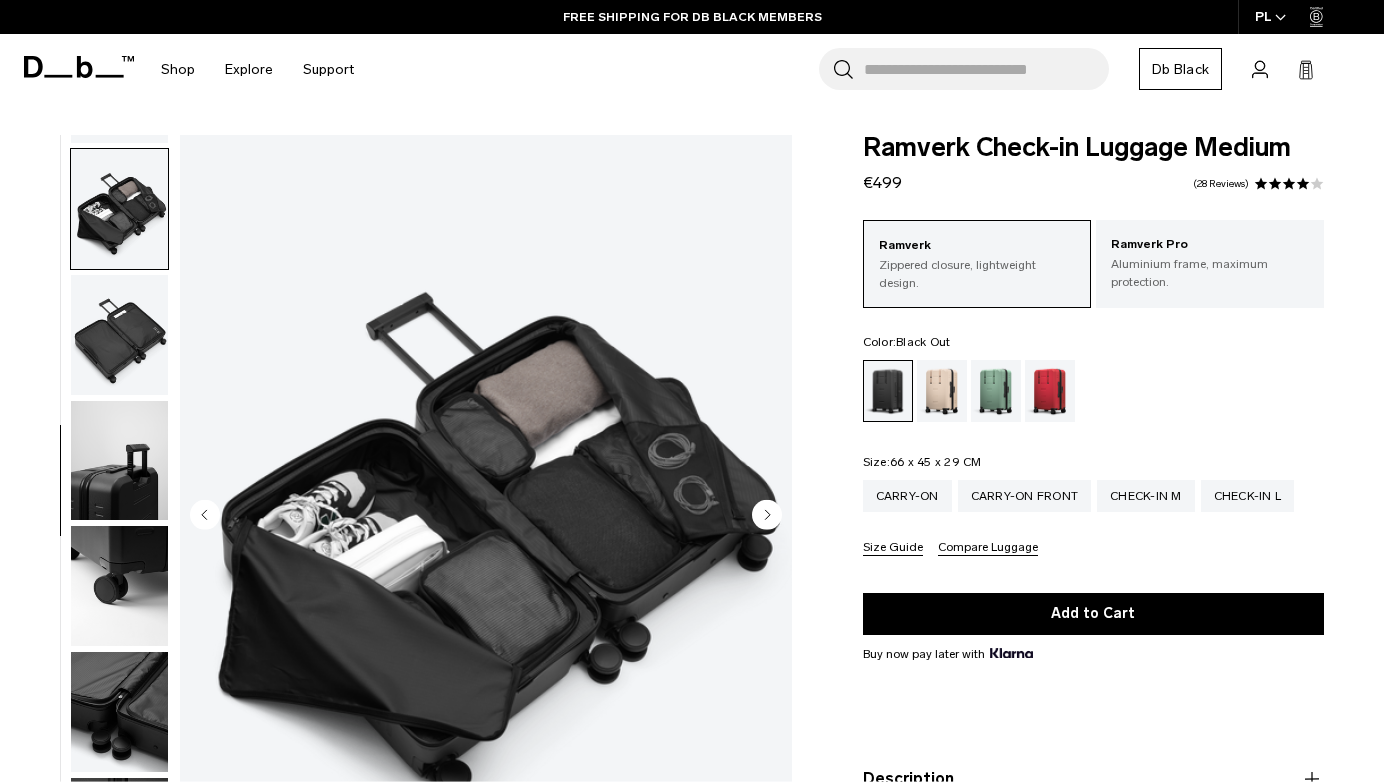 scroll, scrollTop: 504, scrollLeft: 0, axis: vertical 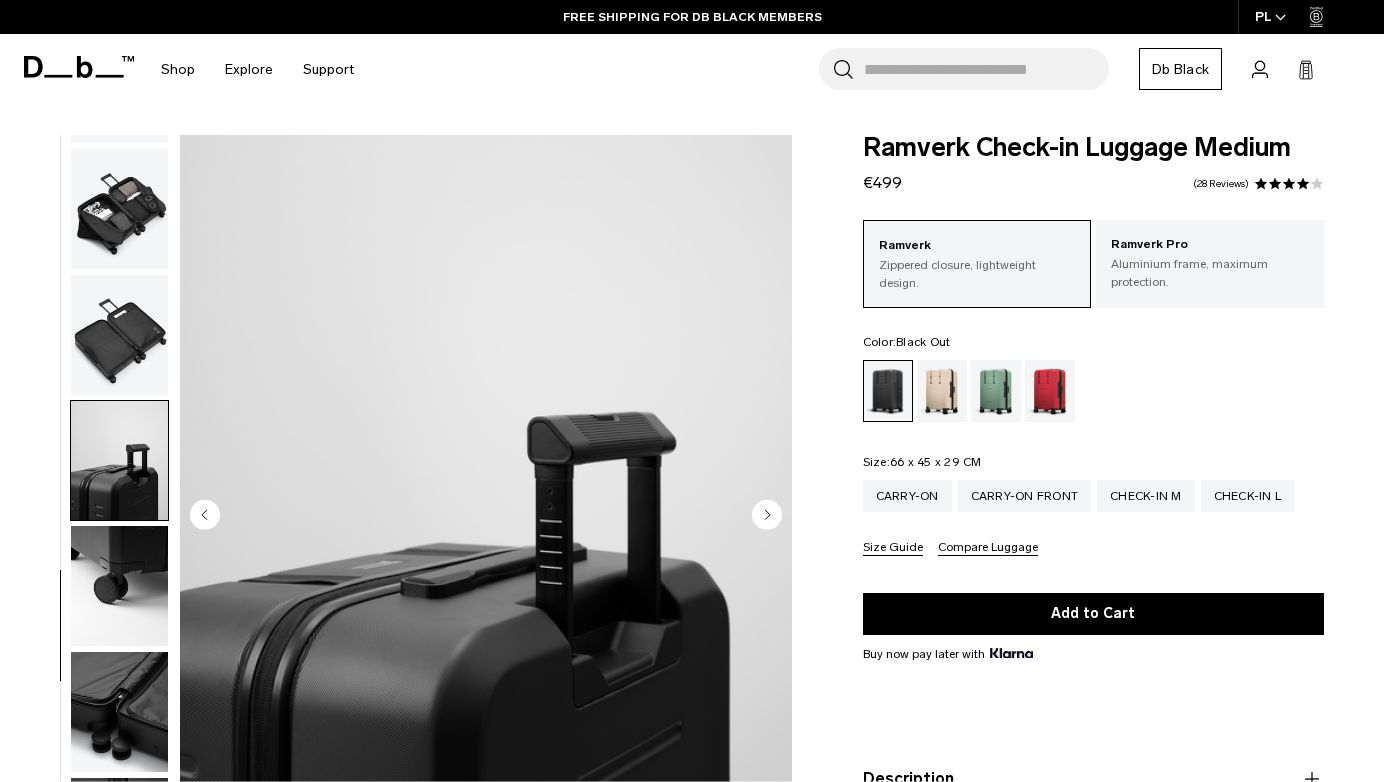 click at bounding box center [119, 586] 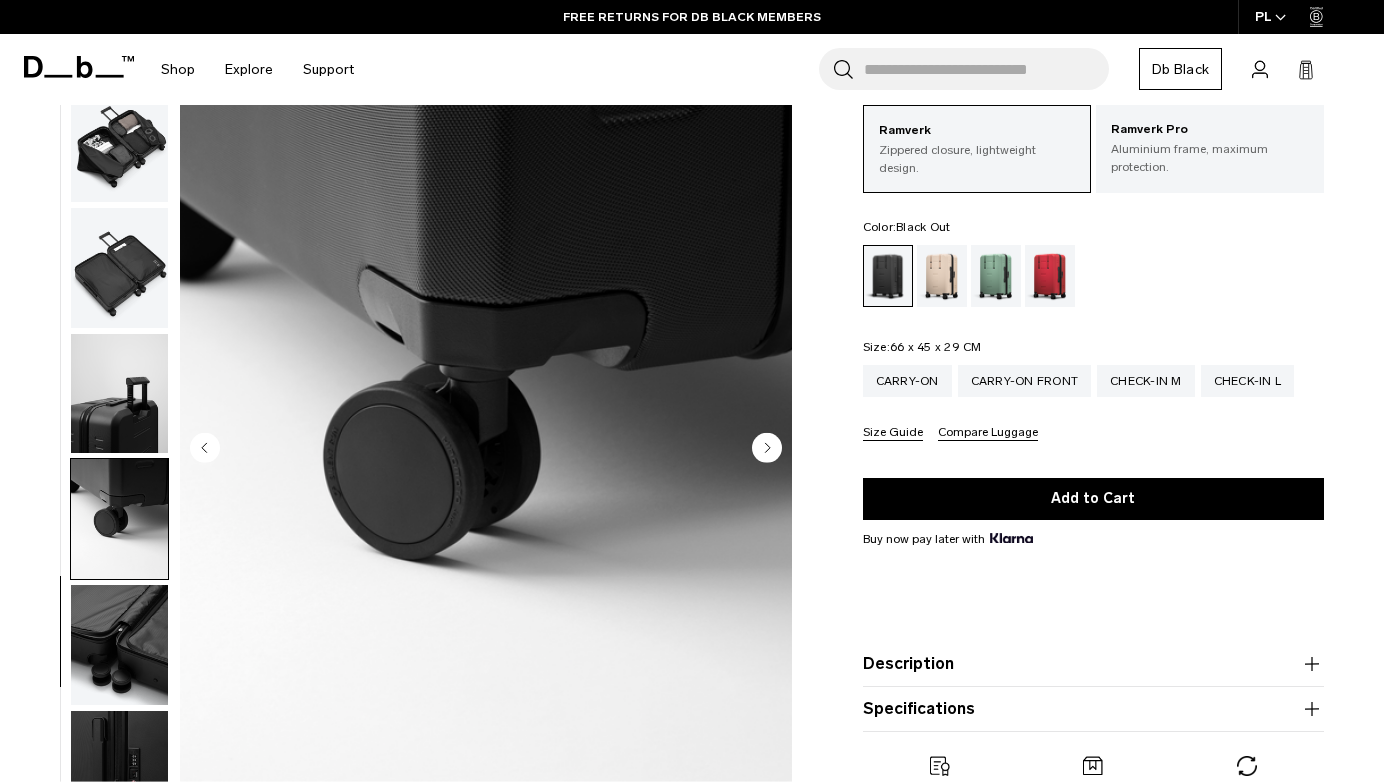 scroll, scrollTop: 140, scrollLeft: 0, axis: vertical 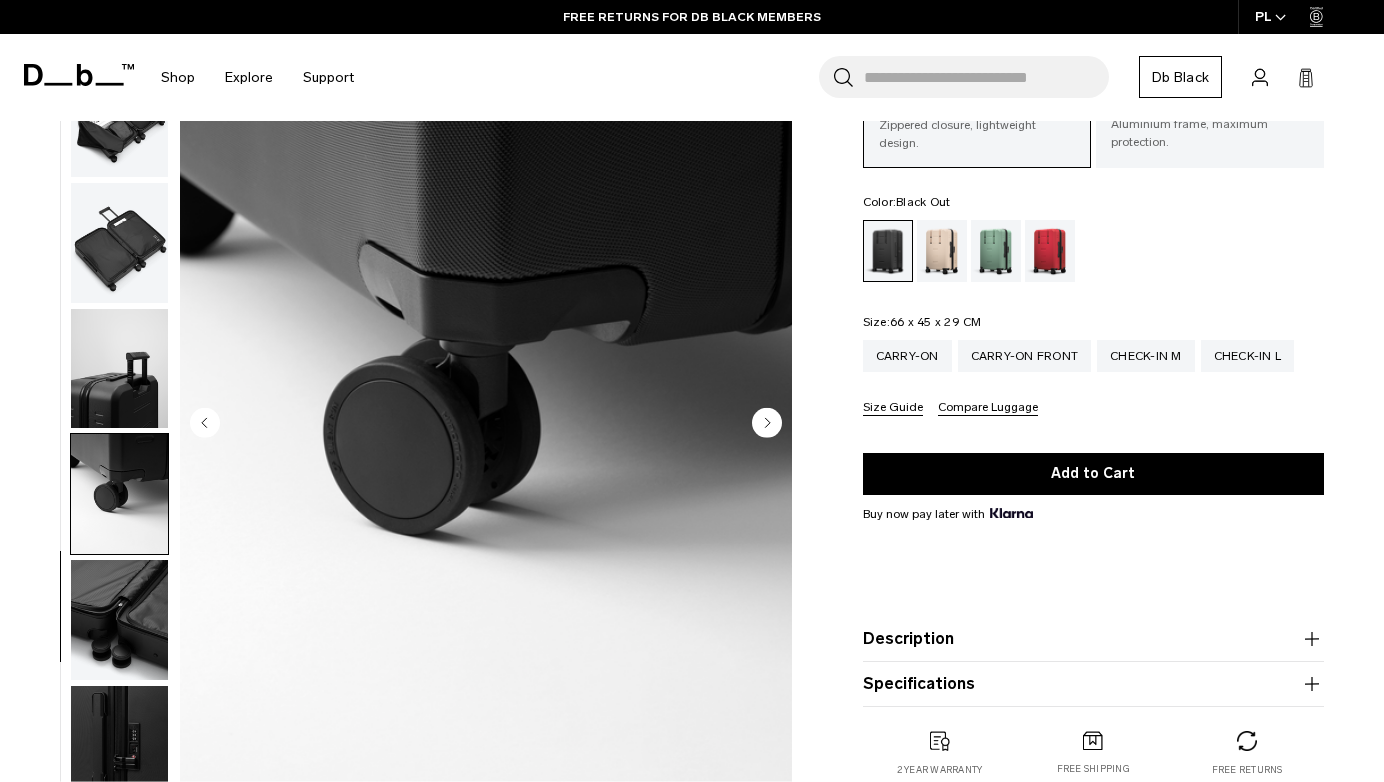 click at bounding box center [119, 620] 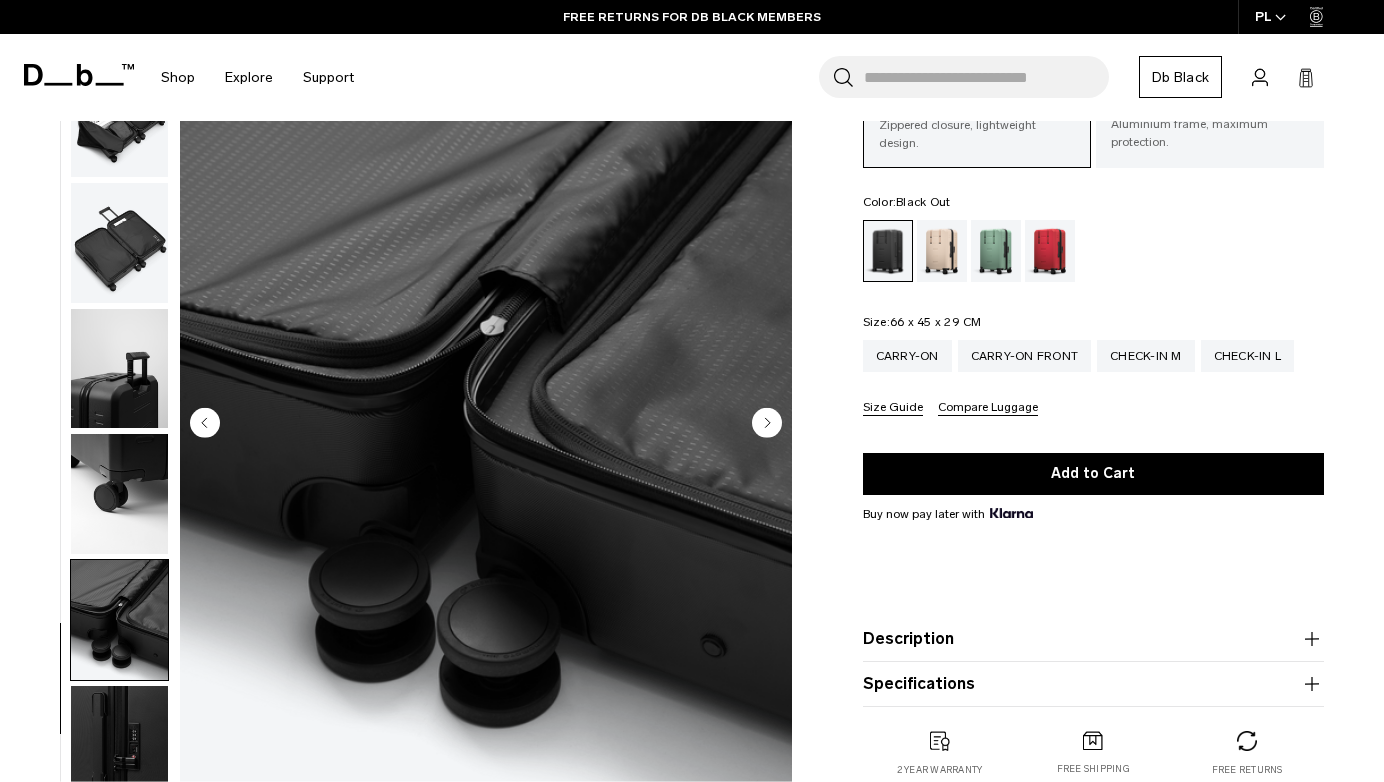 click at bounding box center (119, 746) 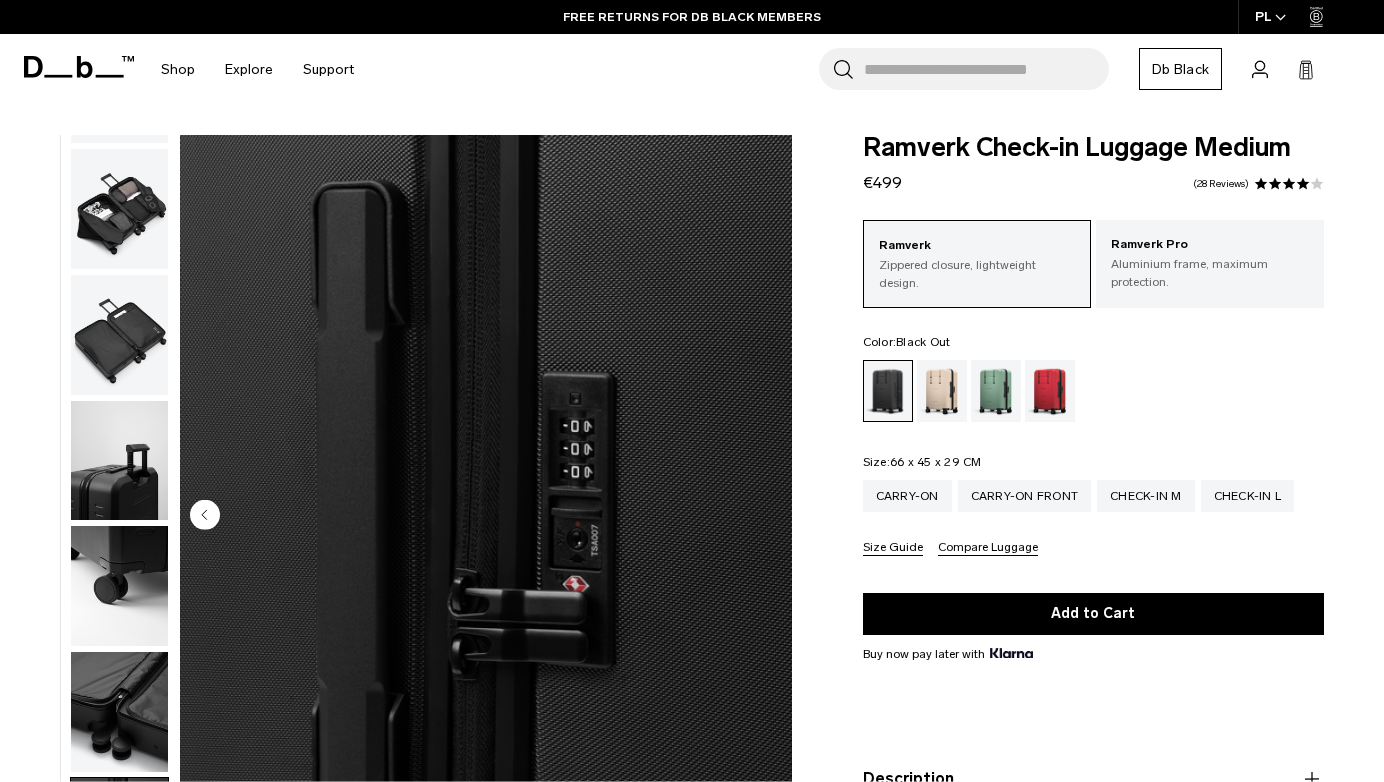 scroll, scrollTop: 0, scrollLeft: 0, axis: both 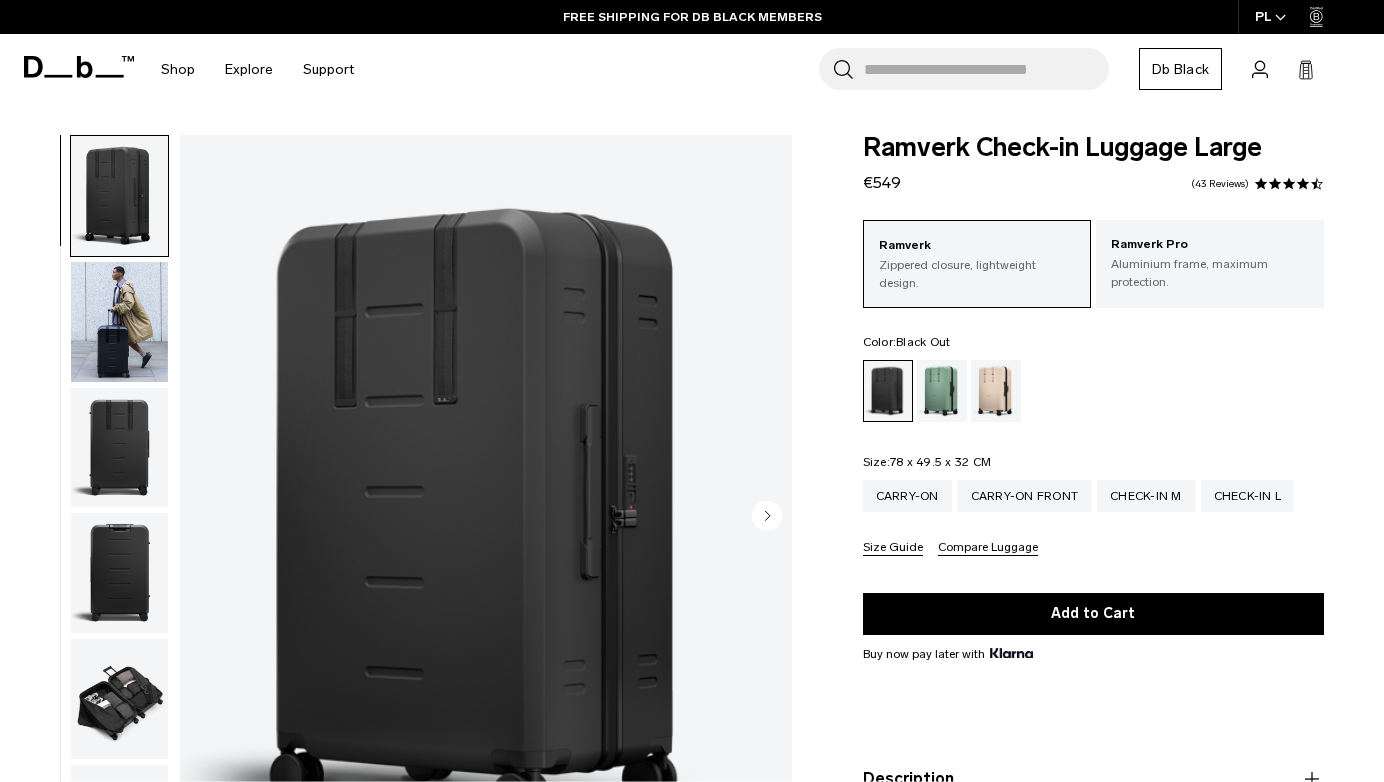 click at bounding box center [119, 322] 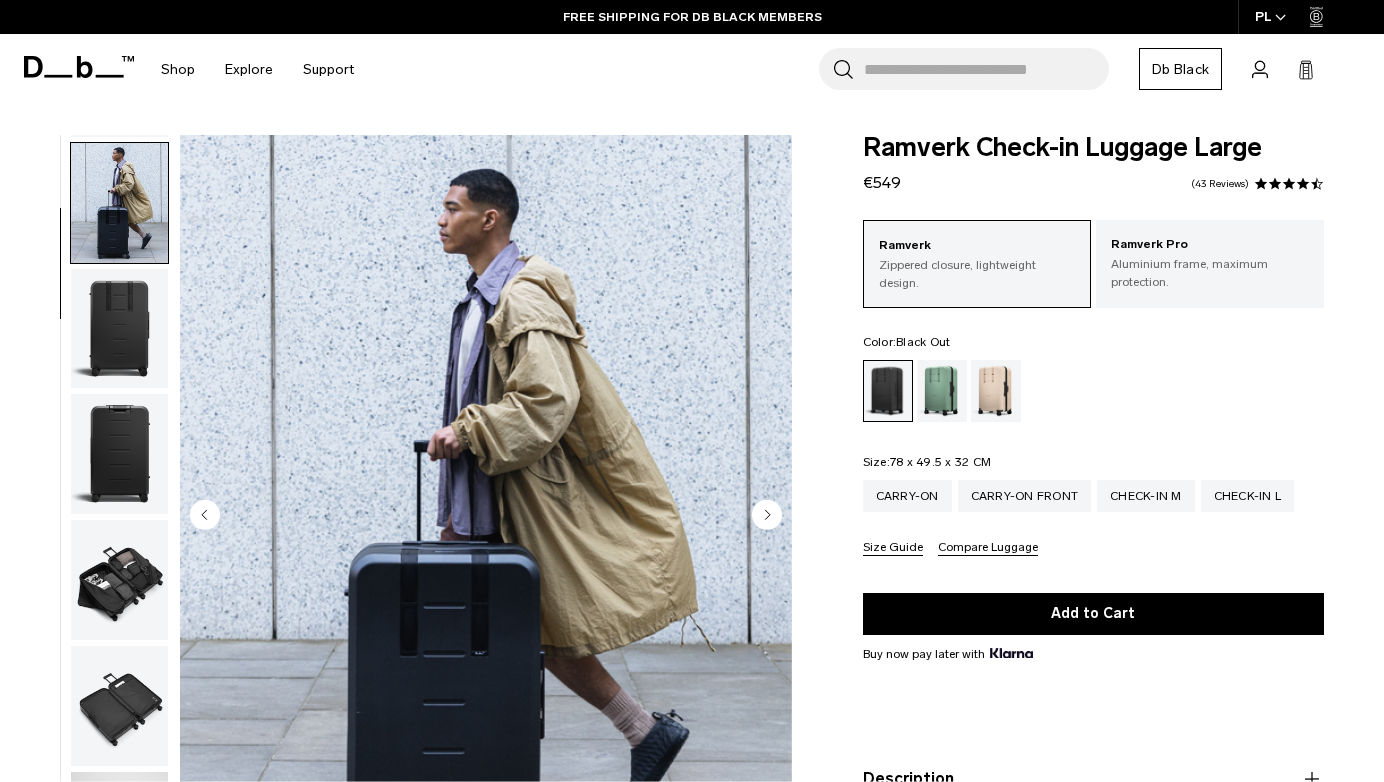 scroll, scrollTop: 127, scrollLeft: 0, axis: vertical 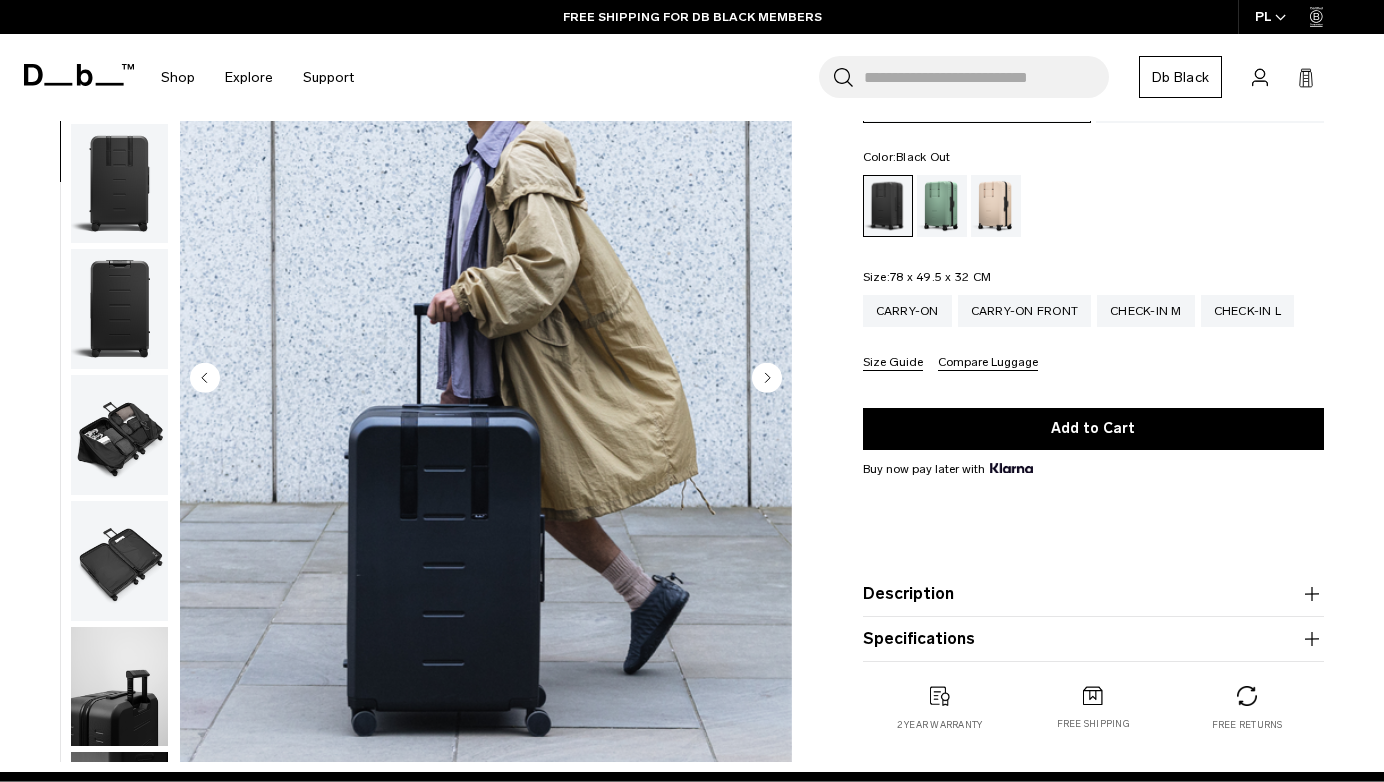 click 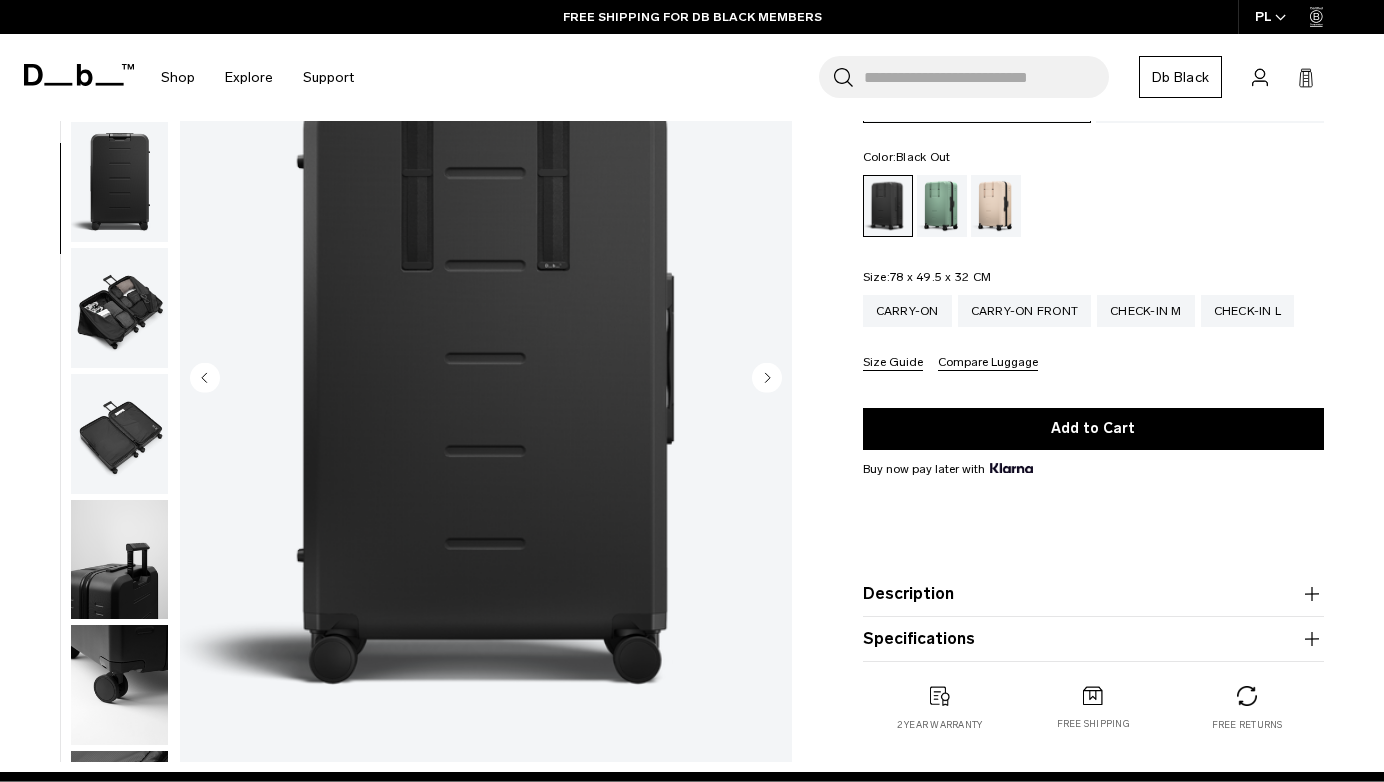 click 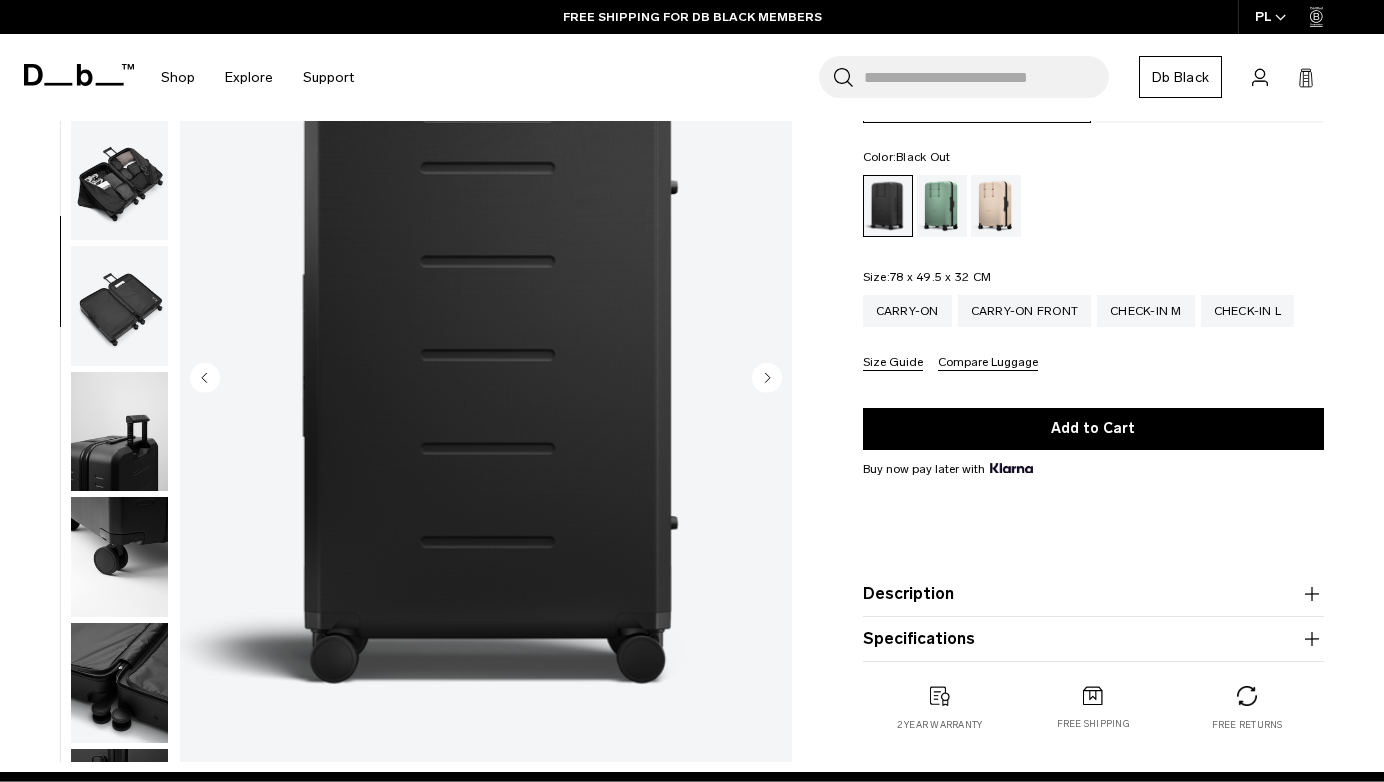 click 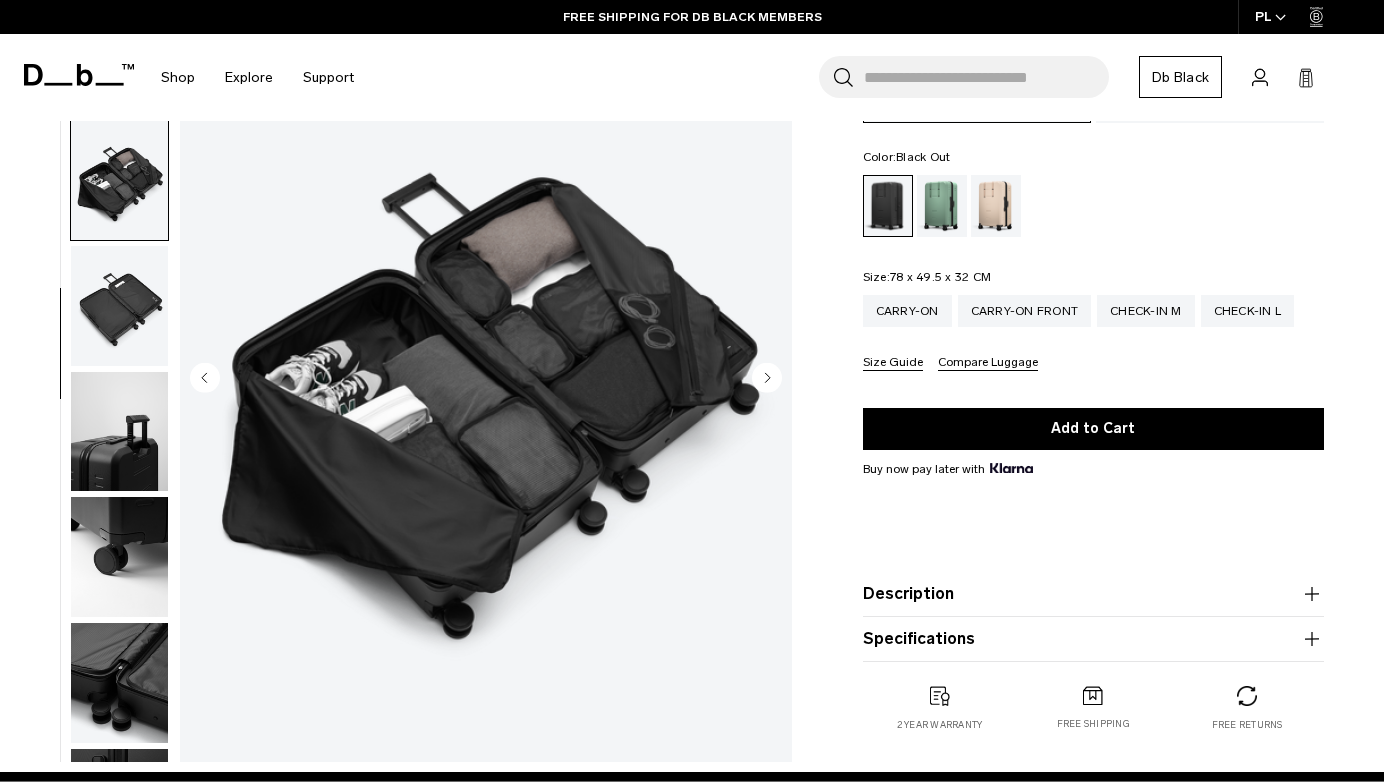 scroll, scrollTop: 504, scrollLeft: 0, axis: vertical 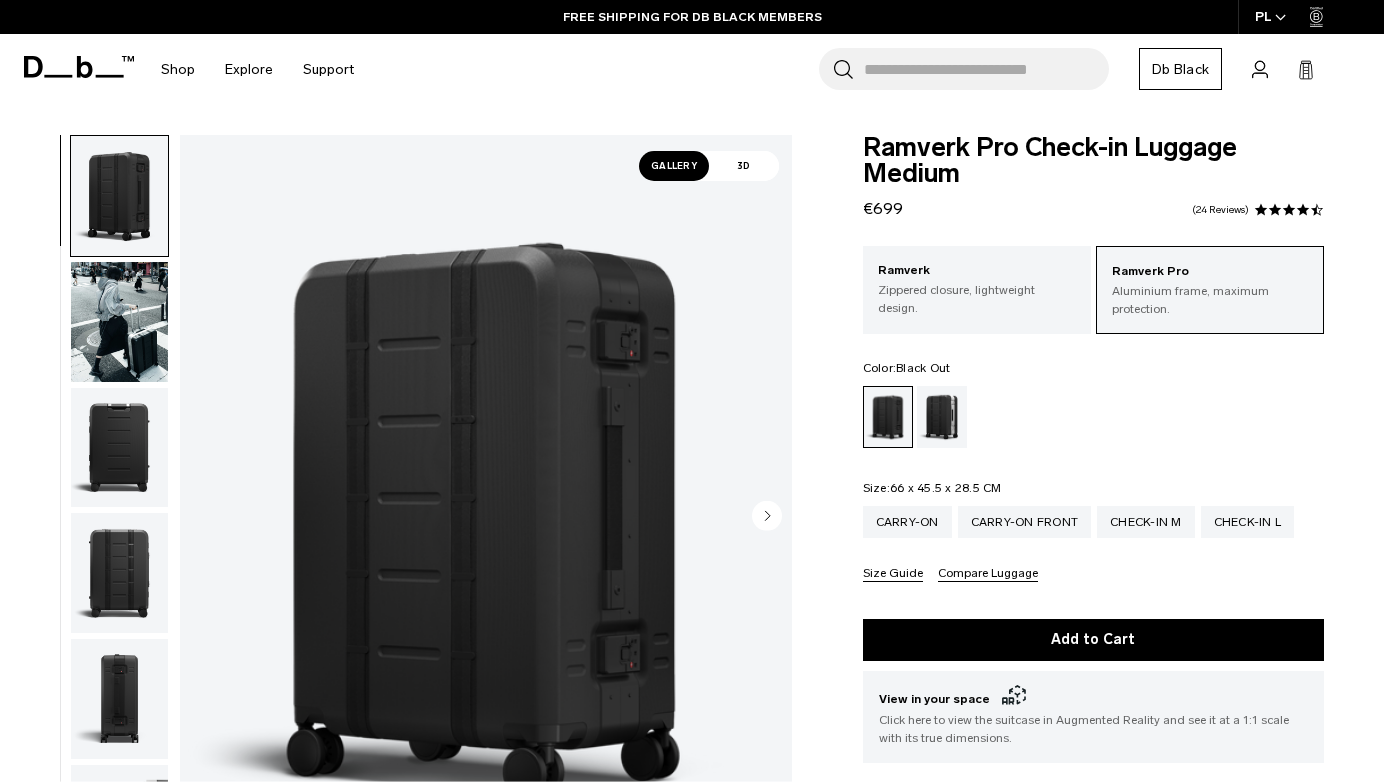 click at bounding box center (119, 322) 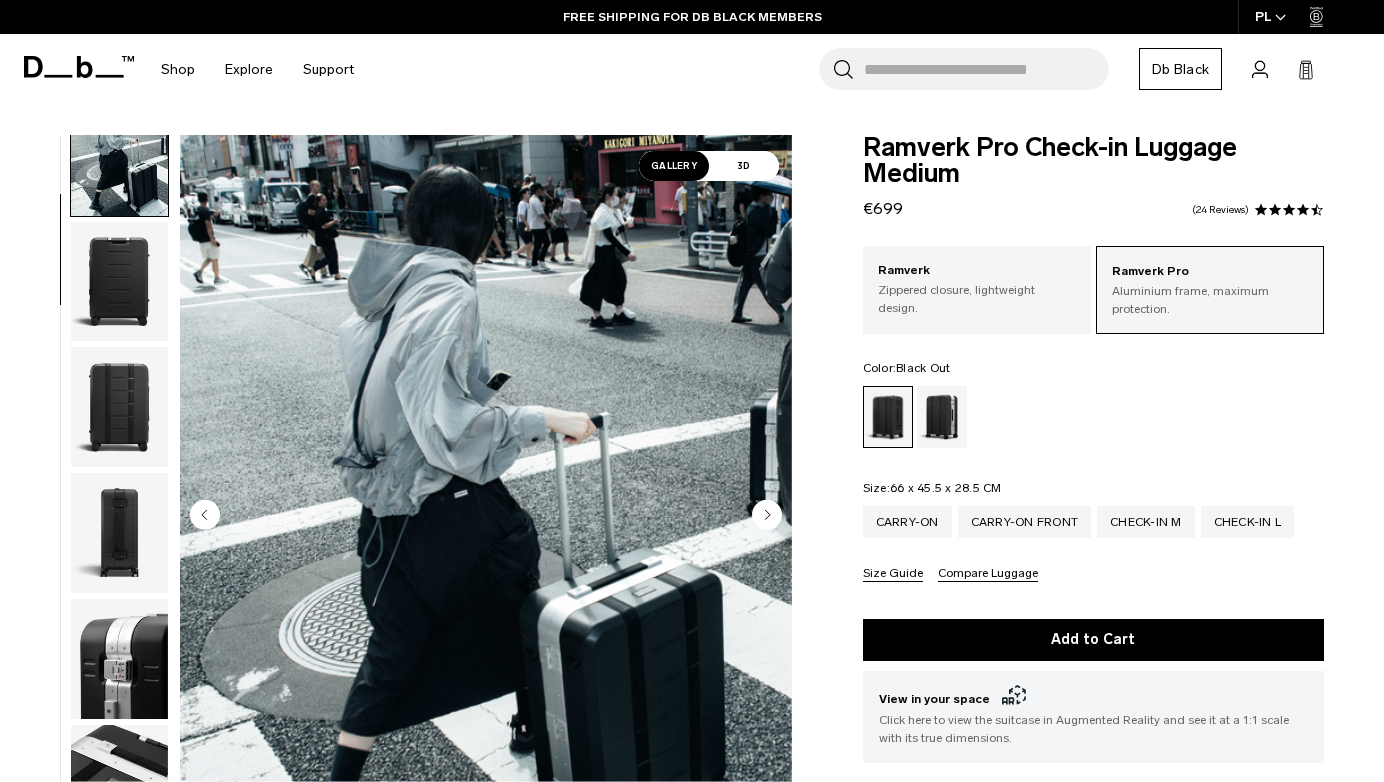 scroll, scrollTop: 168, scrollLeft: 0, axis: vertical 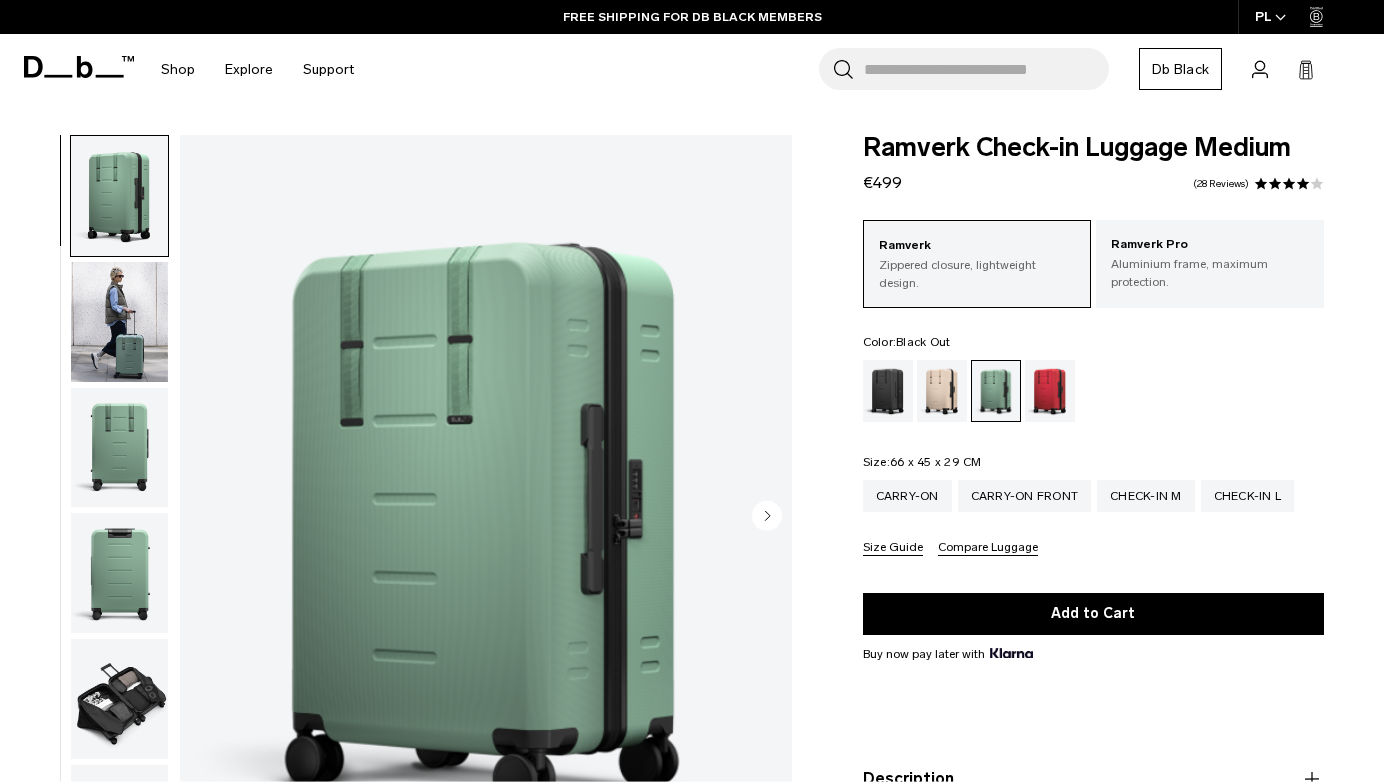 click at bounding box center (888, 391) 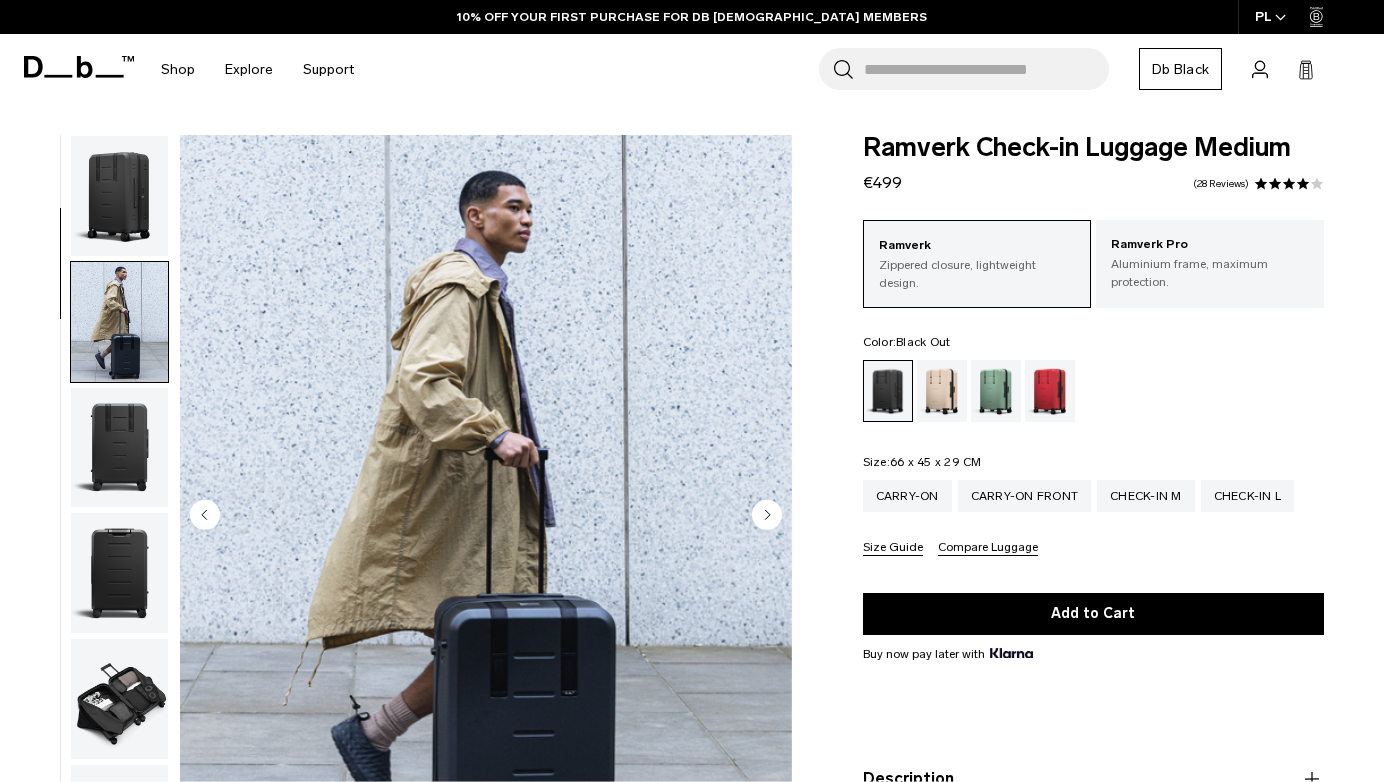 scroll, scrollTop: 0, scrollLeft: 0, axis: both 